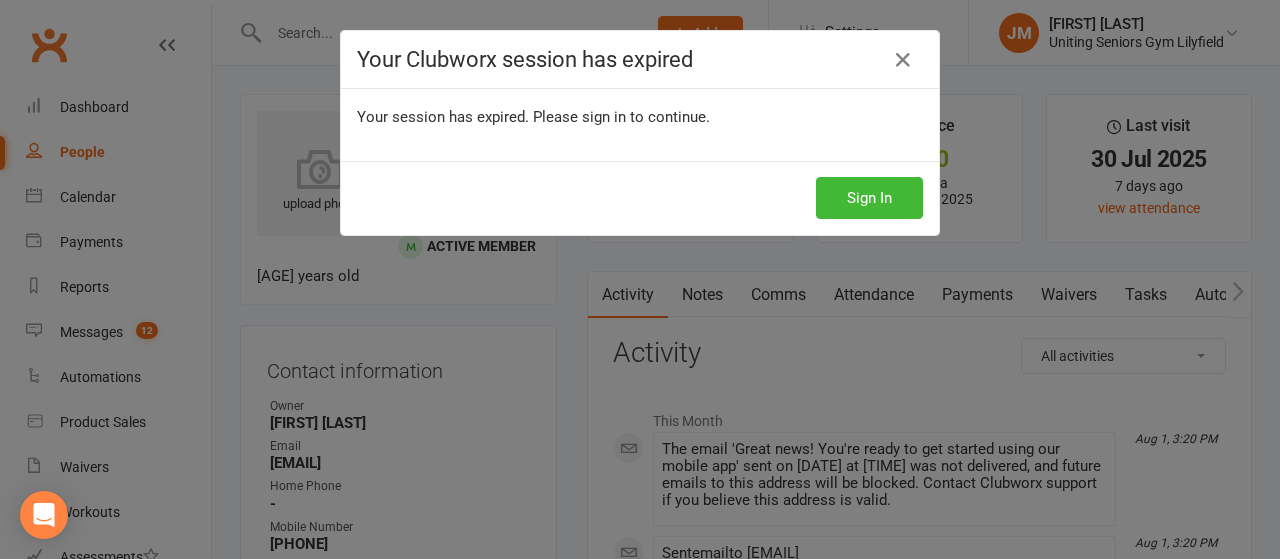 scroll, scrollTop: 0, scrollLeft: 0, axis: both 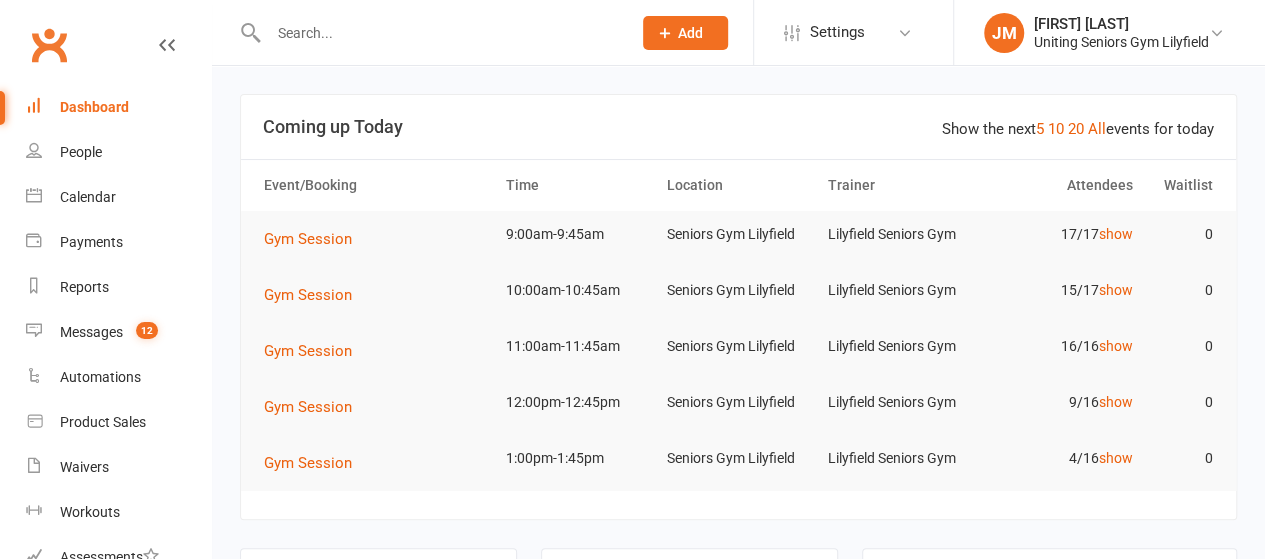 click at bounding box center (428, 32) 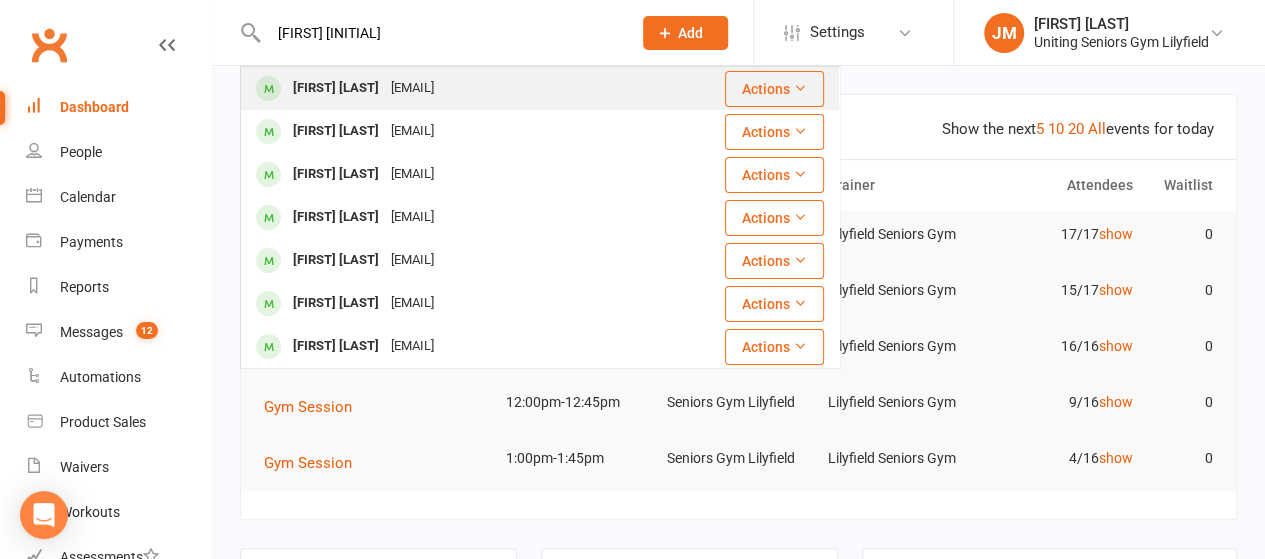 type on "[FIRST] [INITIAL]" 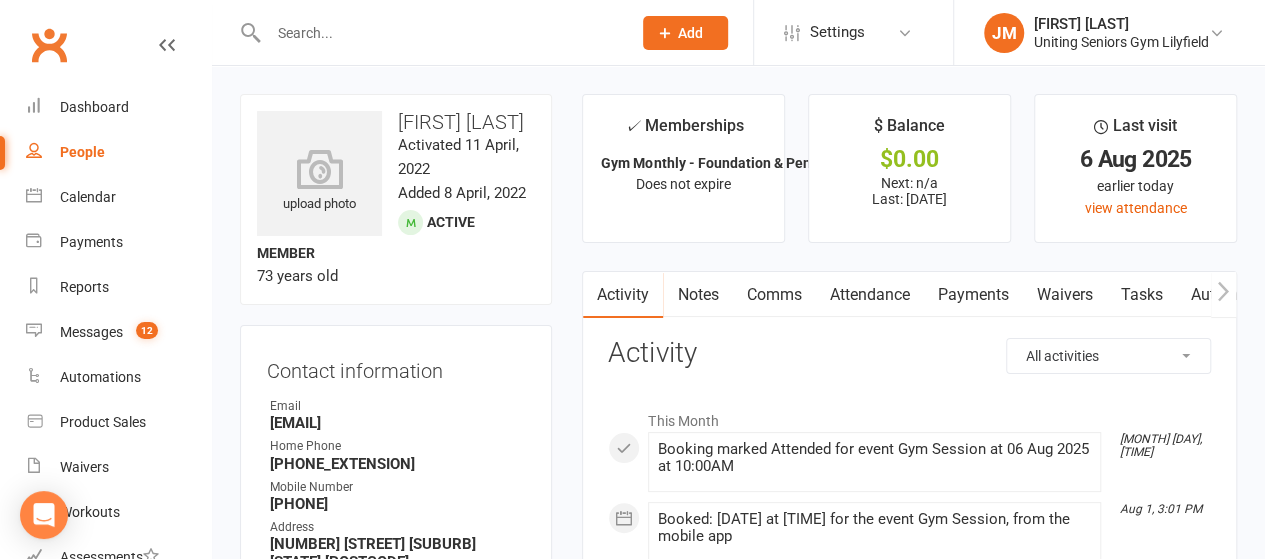 click at bounding box center [1223, 294] 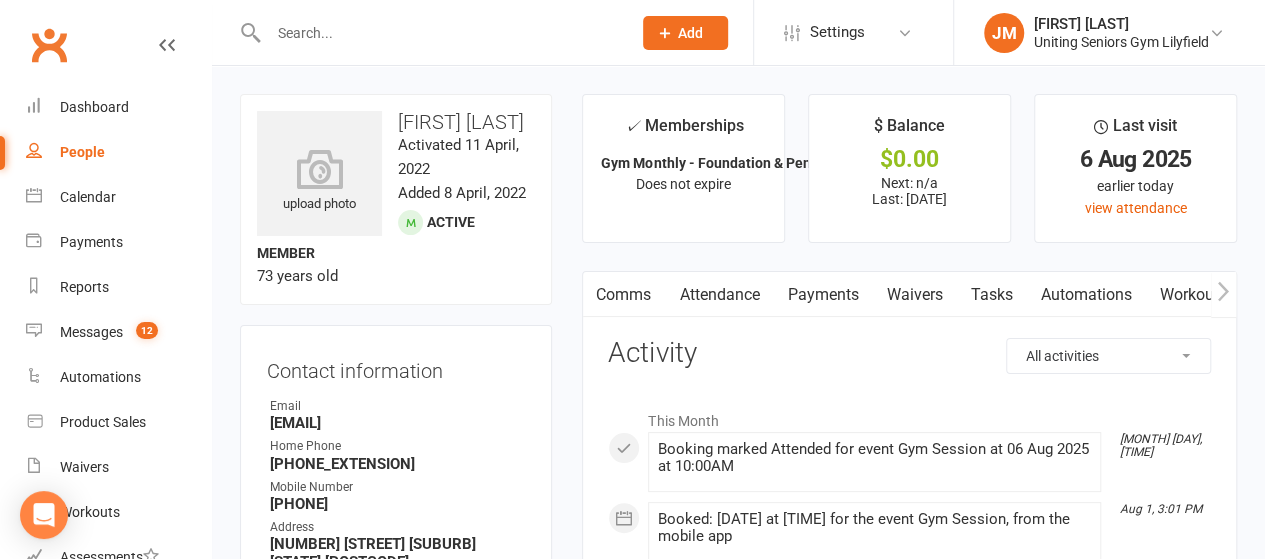 scroll, scrollTop: 0, scrollLeft: 150, axis: horizontal 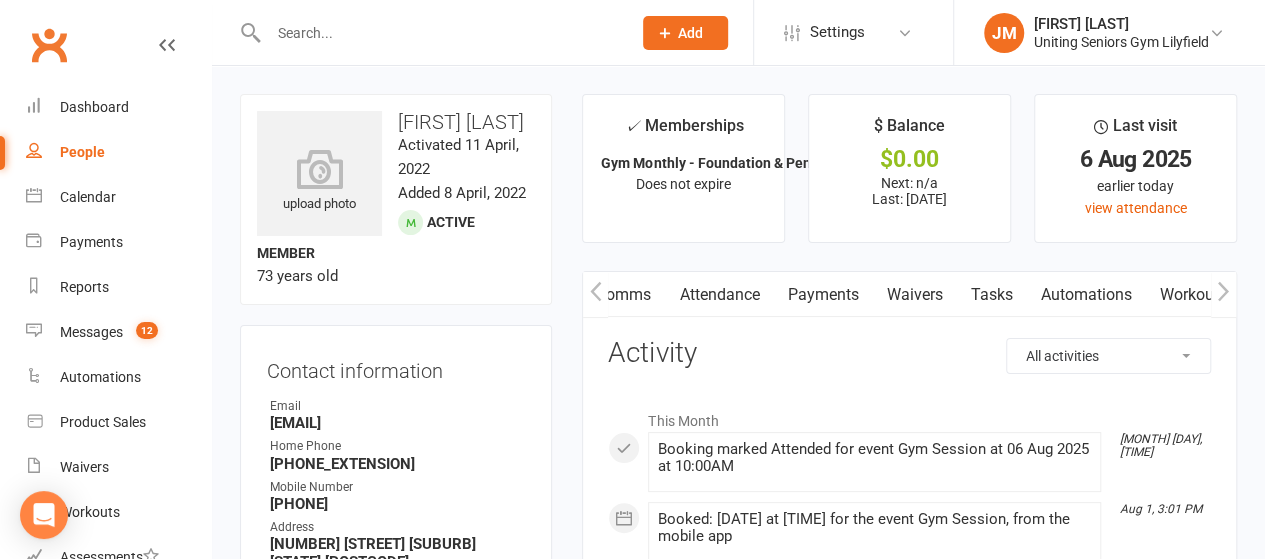click at bounding box center (1223, 294) 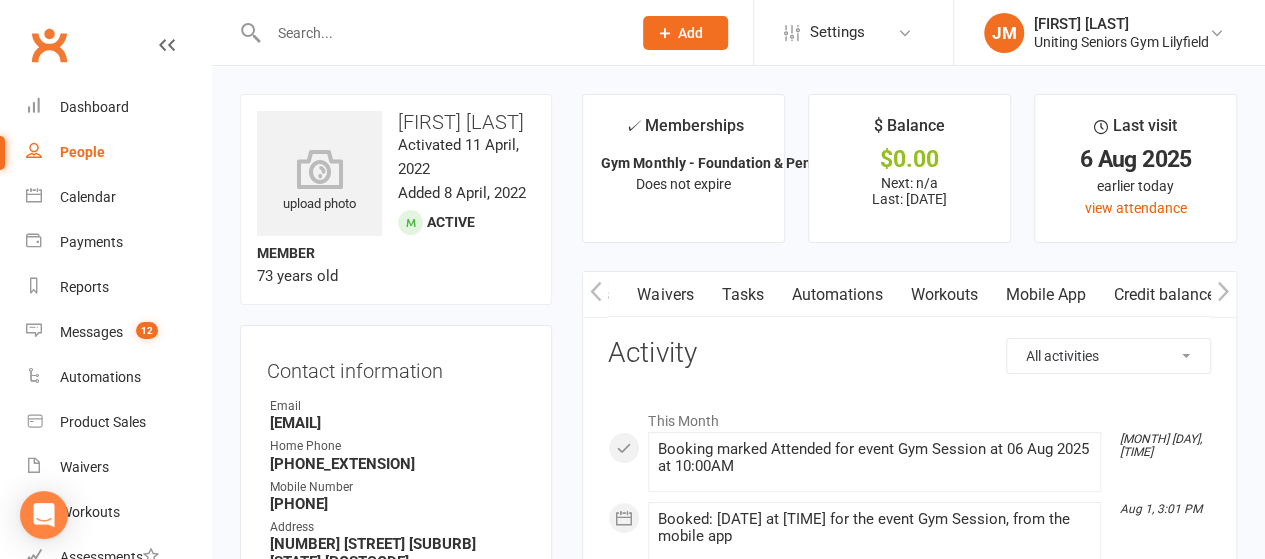 scroll, scrollTop: 0, scrollLeft: 398, axis: horizontal 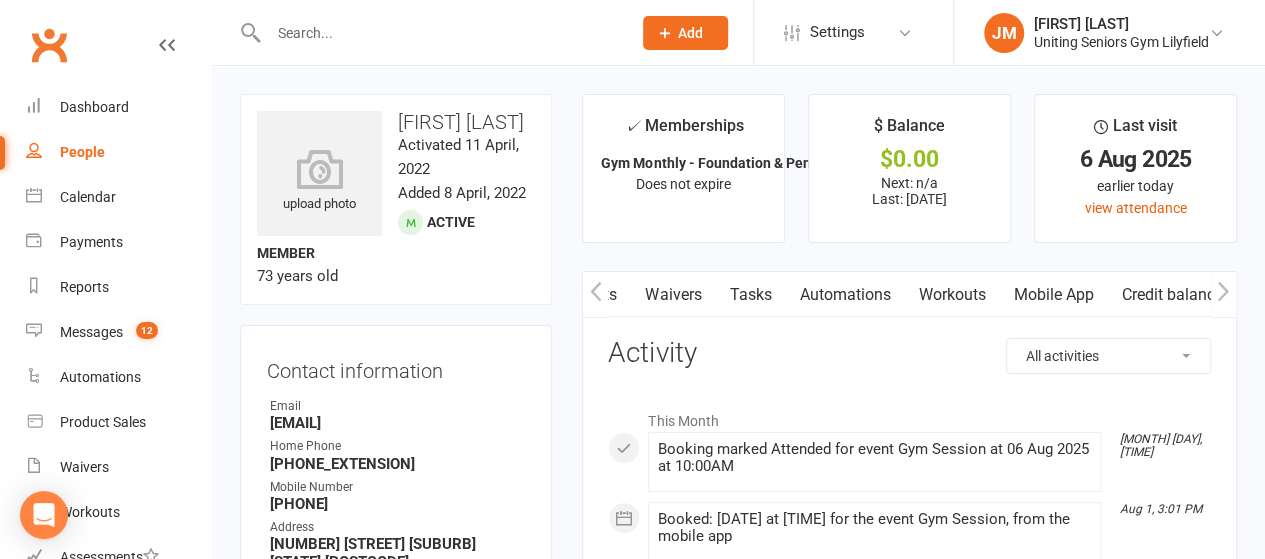 click on "Mobile App" at bounding box center [1053, 295] 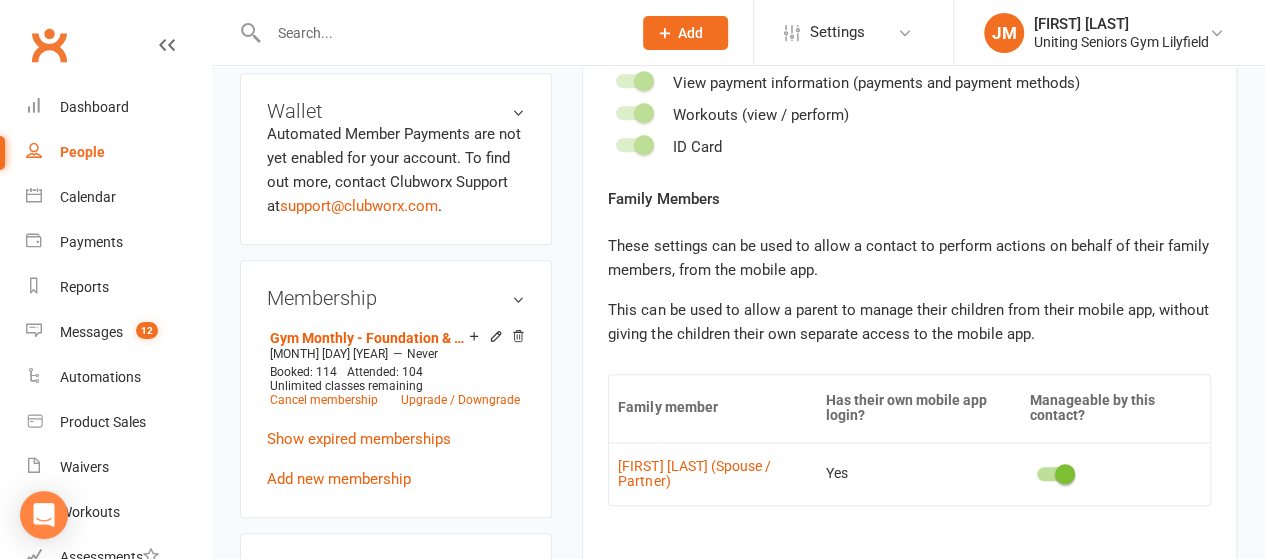 scroll, scrollTop: 983, scrollLeft: 0, axis: vertical 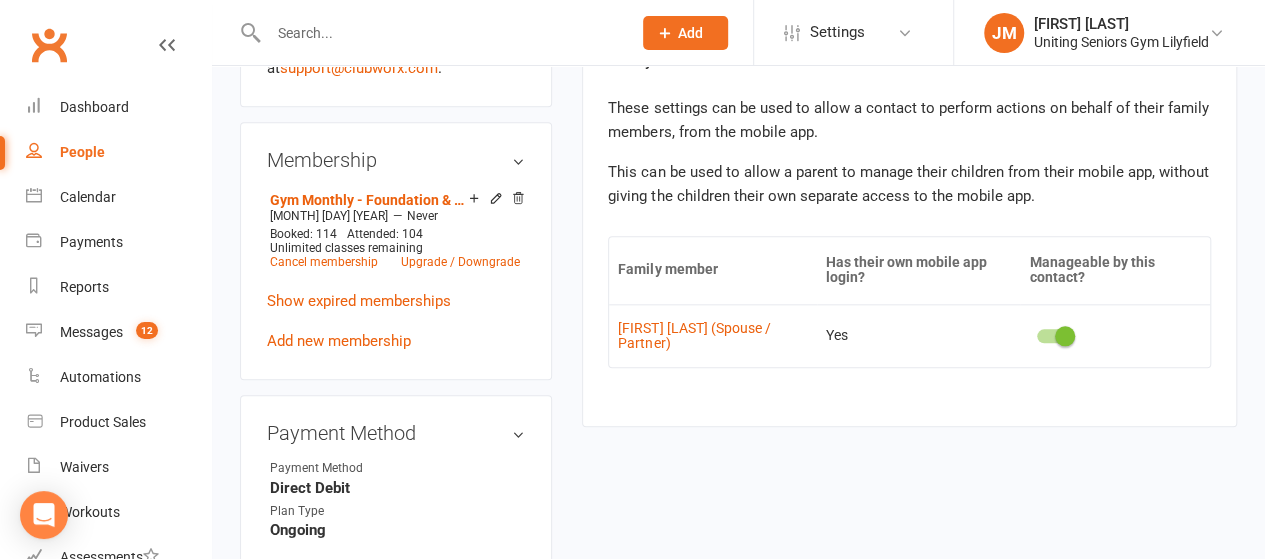 click at bounding box center (439, 33) 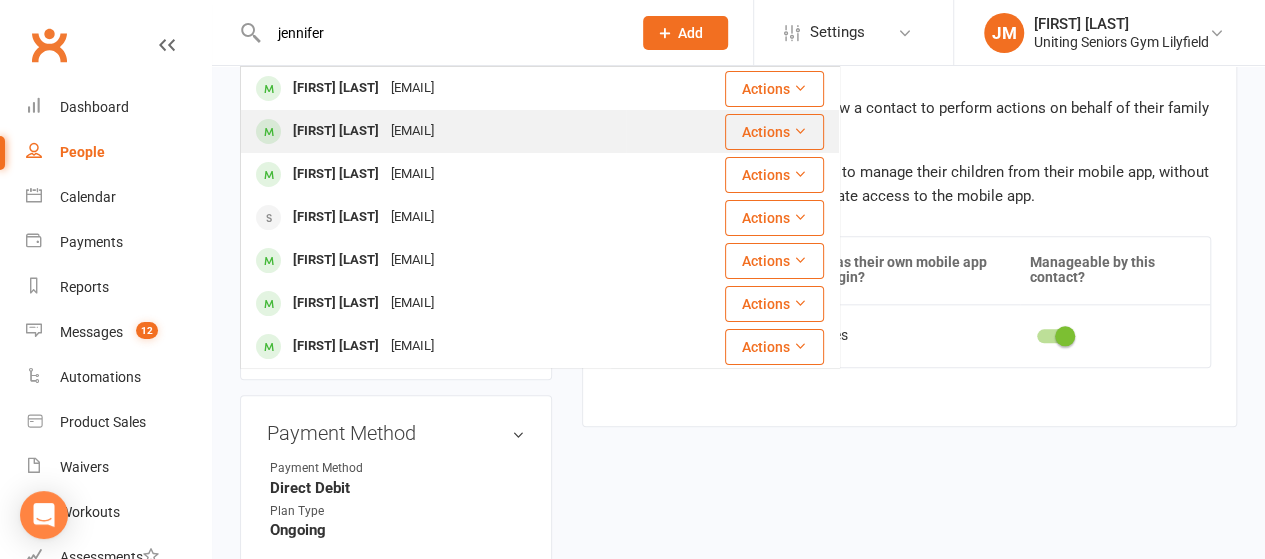 type on "jennifer" 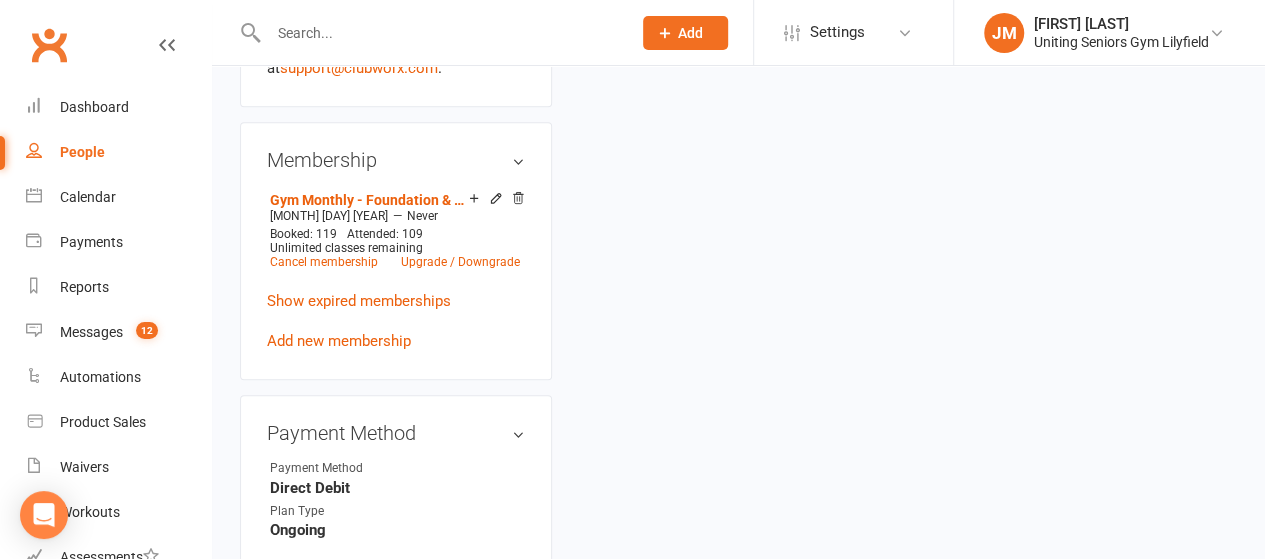scroll, scrollTop: 0, scrollLeft: 0, axis: both 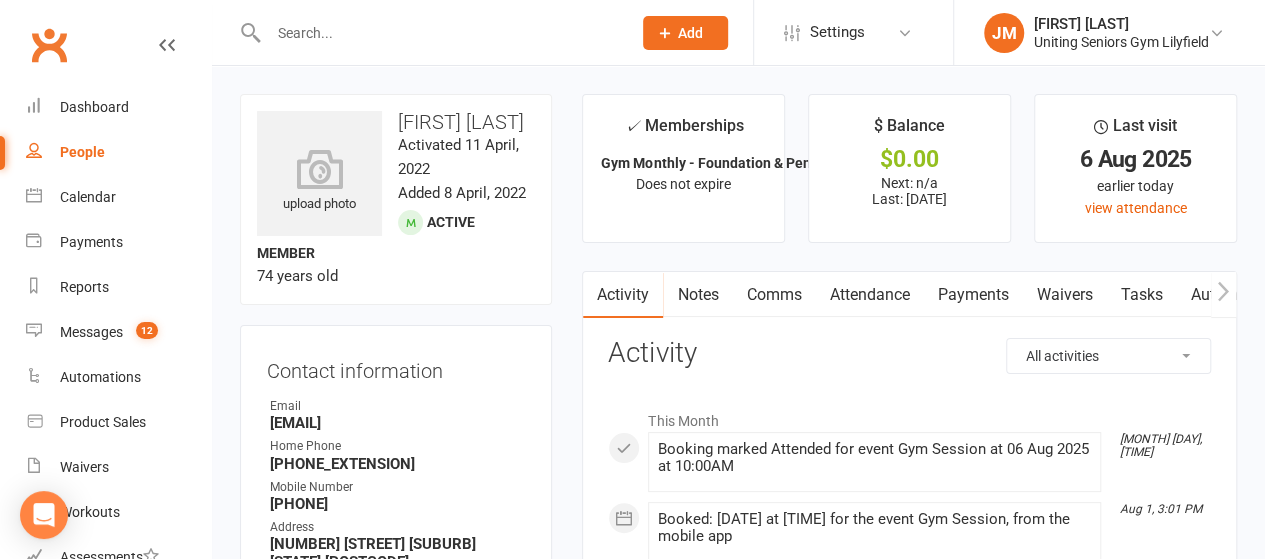 click 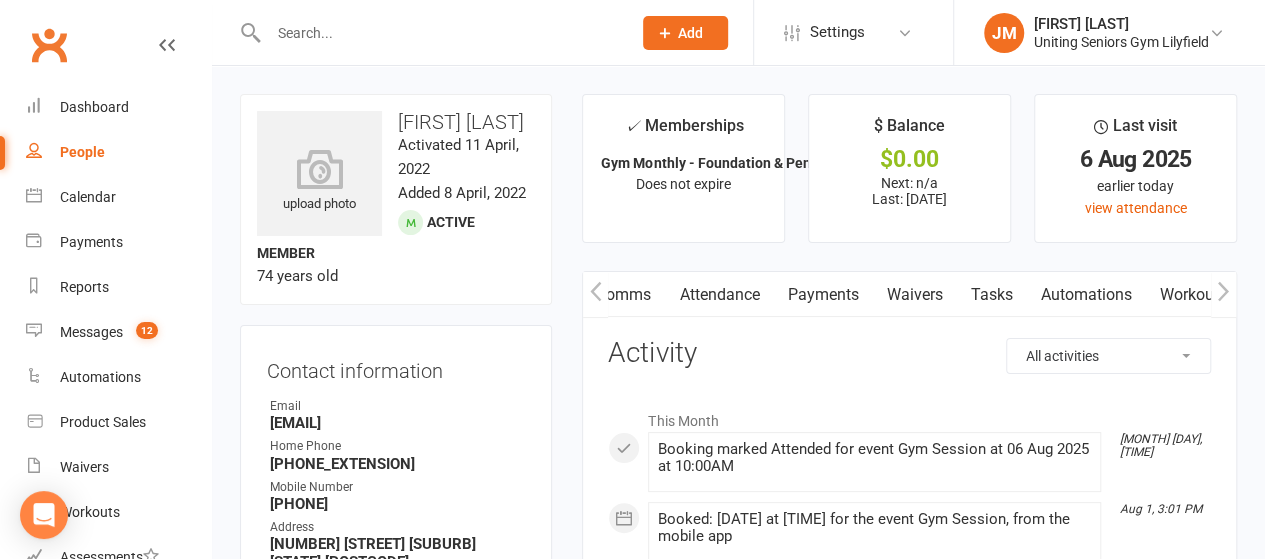 click 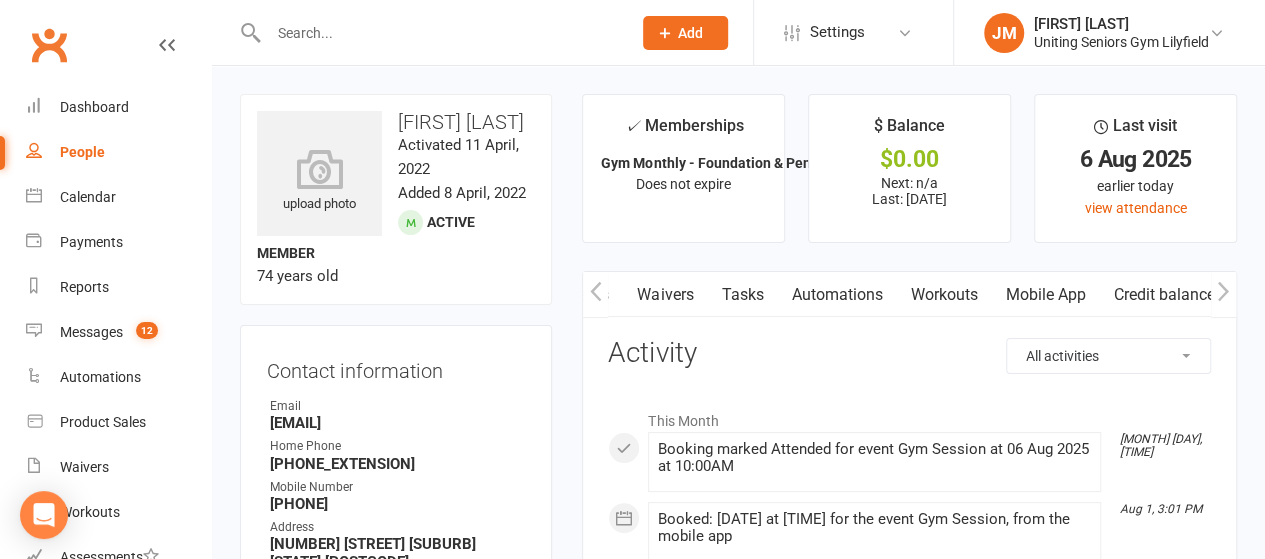 scroll, scrollTop: 0, scrollLeft: 398, axis: horizontal 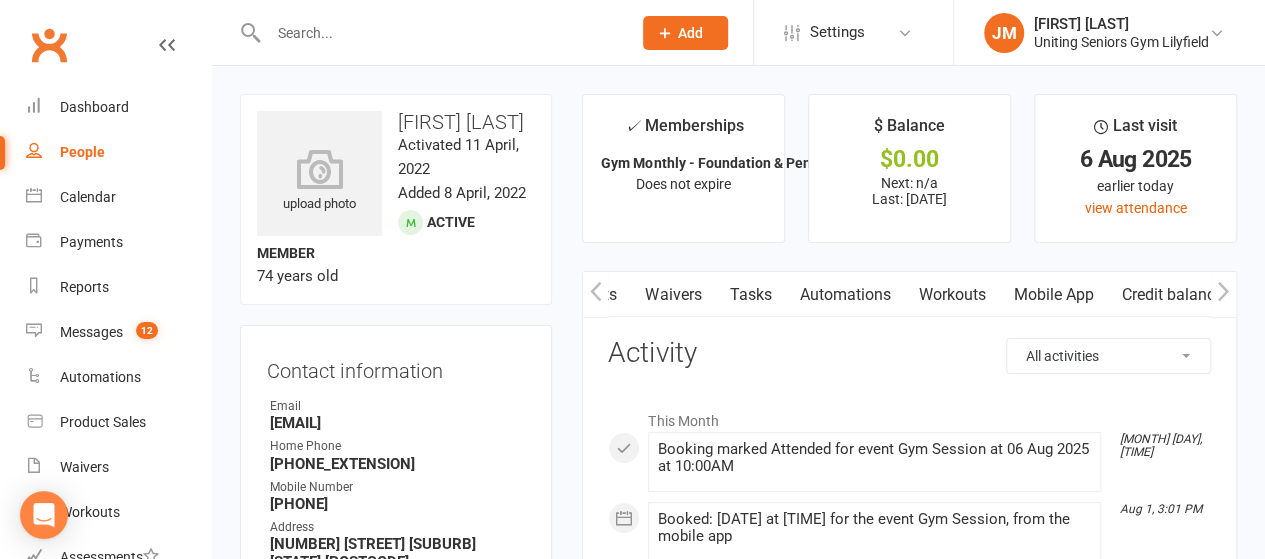 click on "Mobile App" at bounding box center [1053, 295] 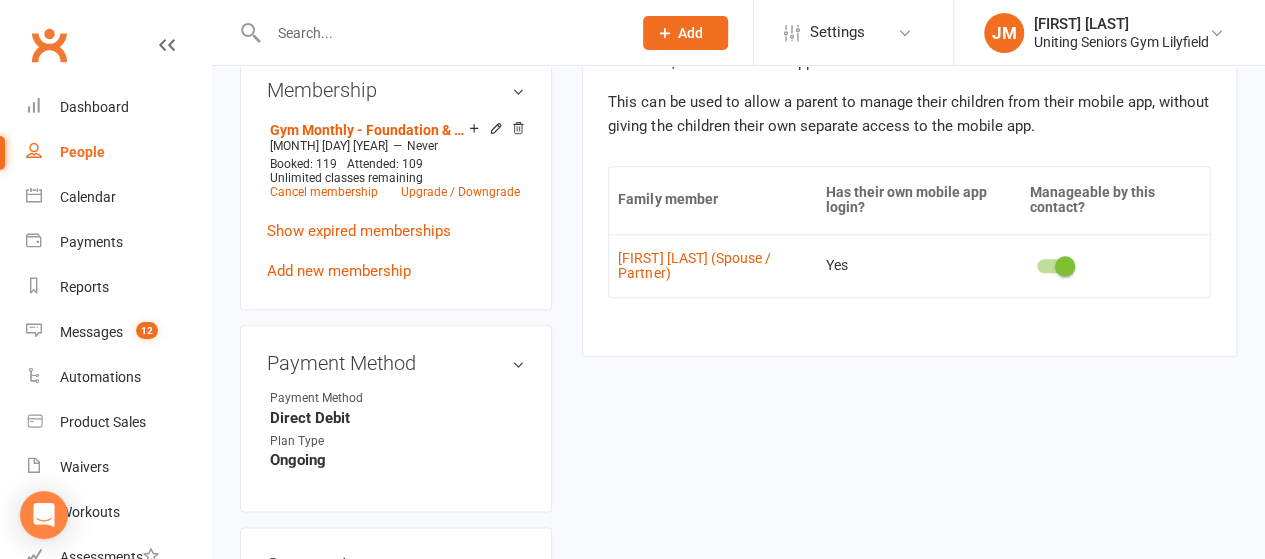 scroll, scrollTop: 986, scrollLeft: 0, axis: vertical 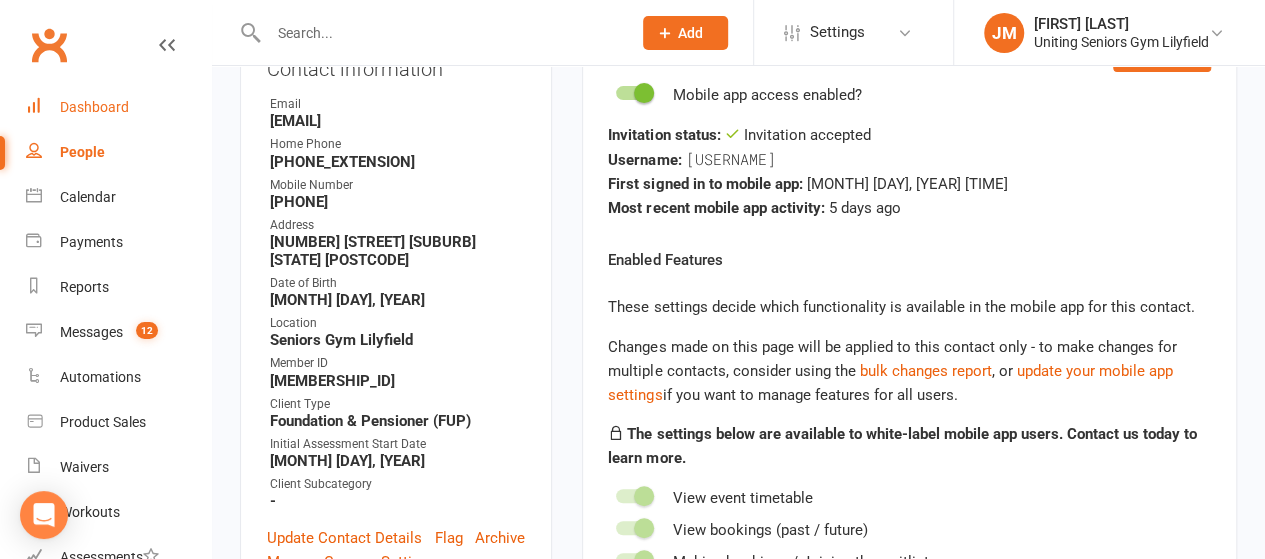 click on "Dashboard" at bounding box center (94, 107) 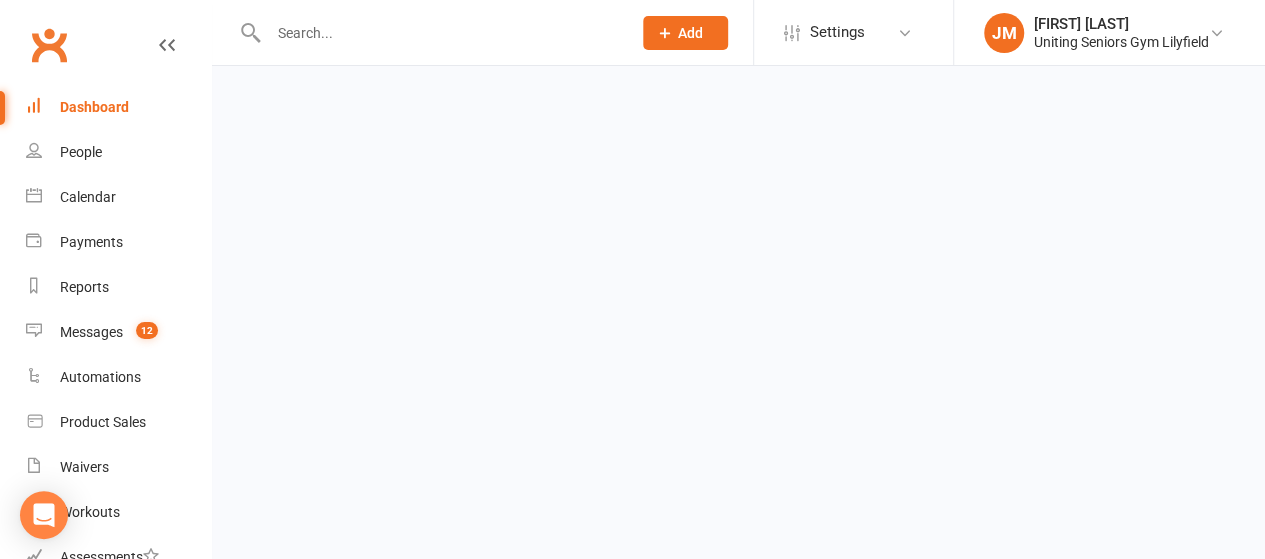 scroll, scrollTop: 0, scrollLeft: 0, axis: both 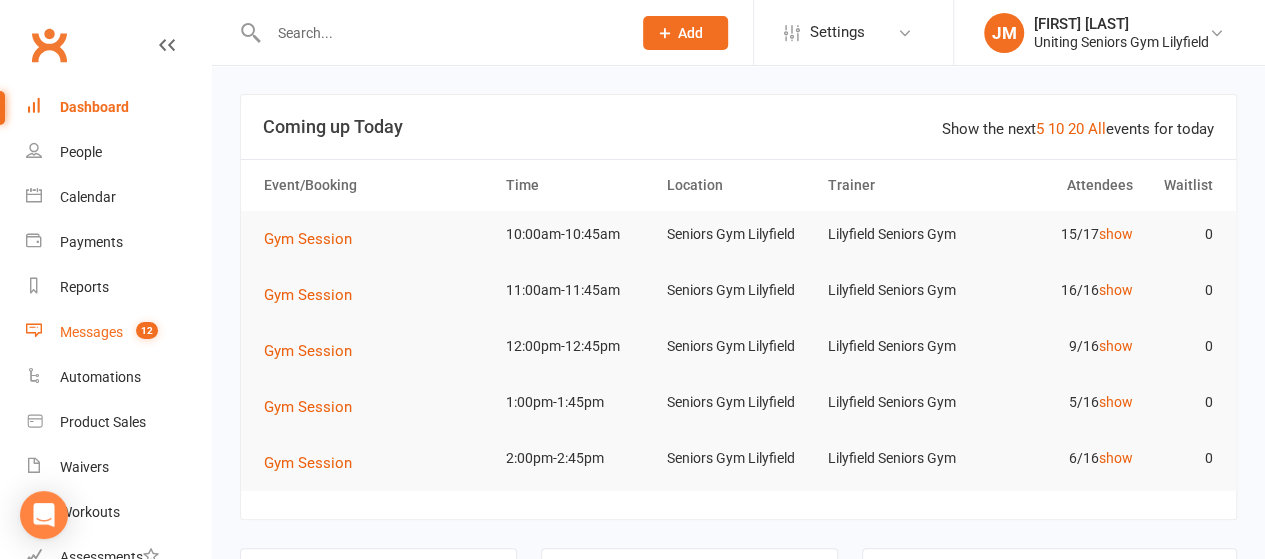 click on "Messages" at bounding box center (91, 332) 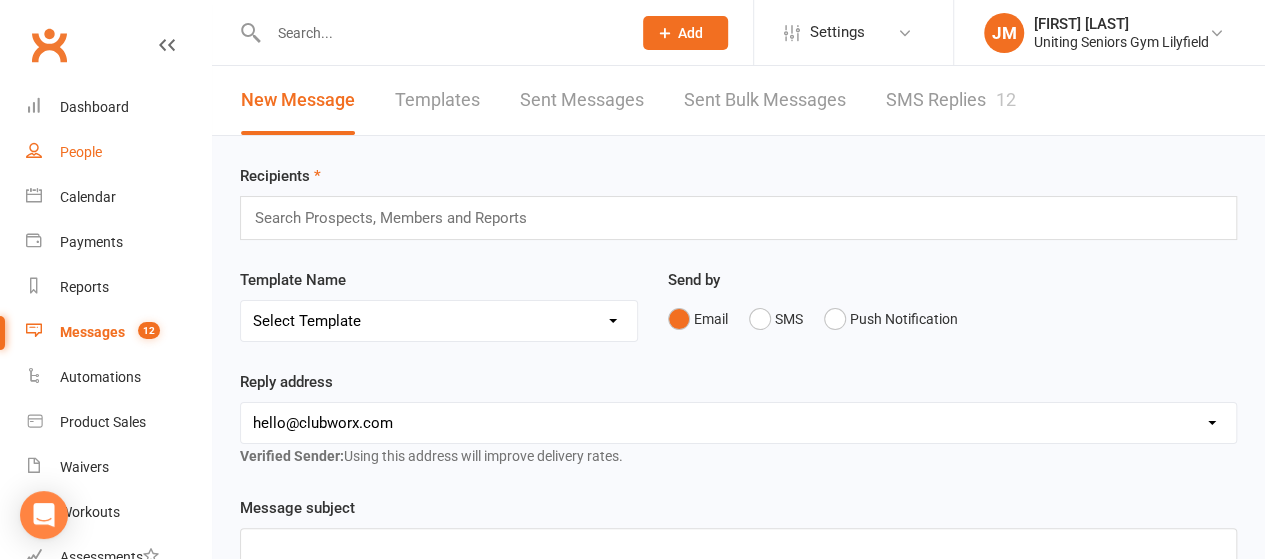 click on "People" at bounding box center [118, 152] 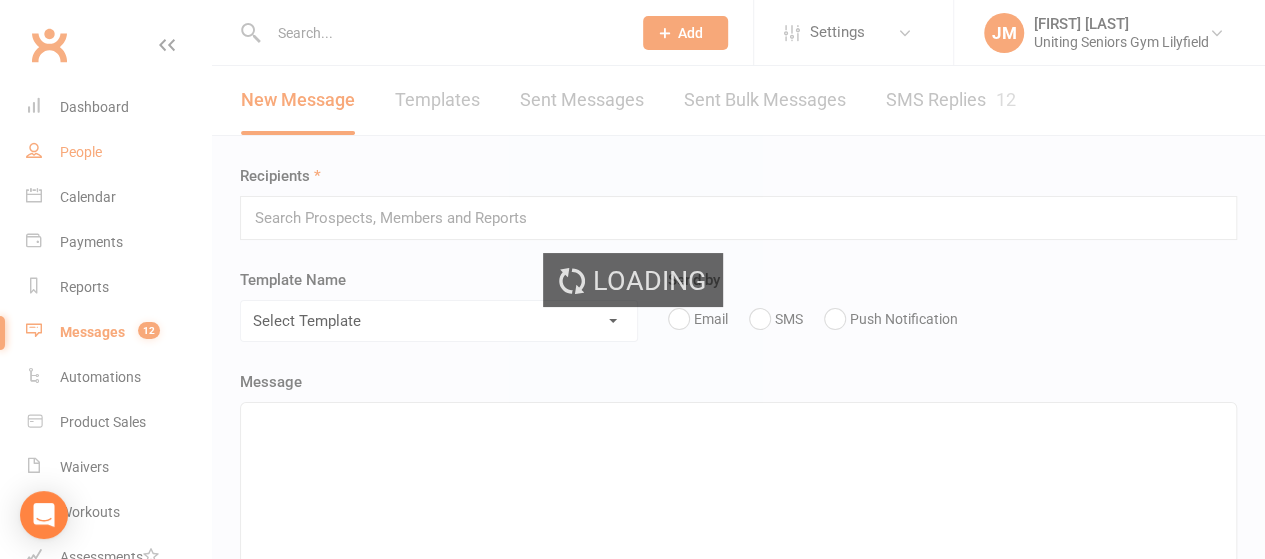 select on "100" 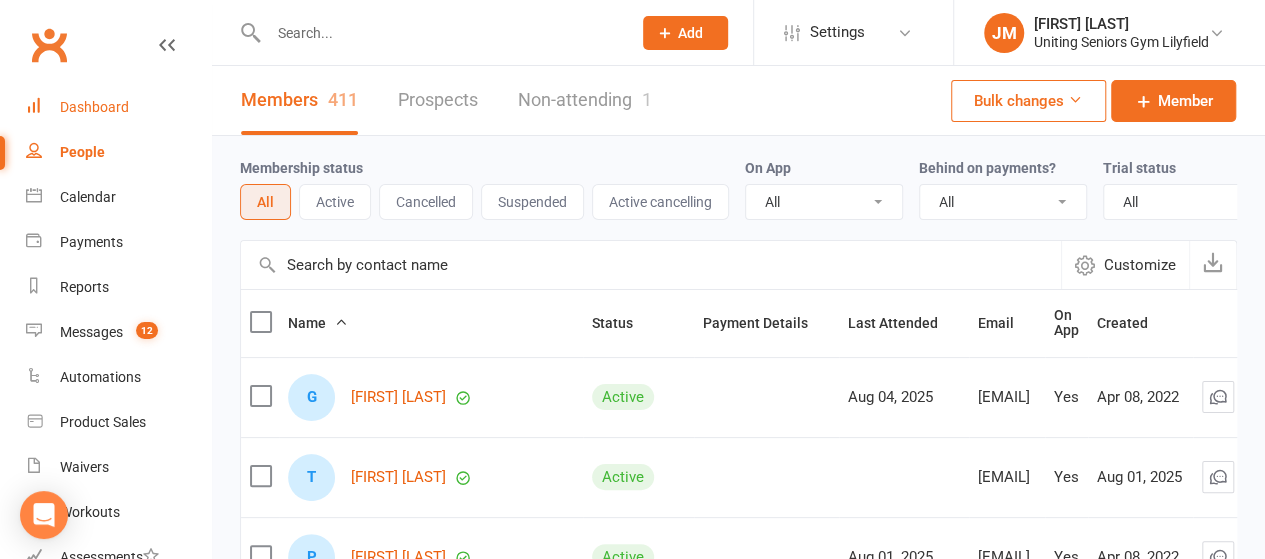 click on "Dashboard" at bounding box center (118, 107) 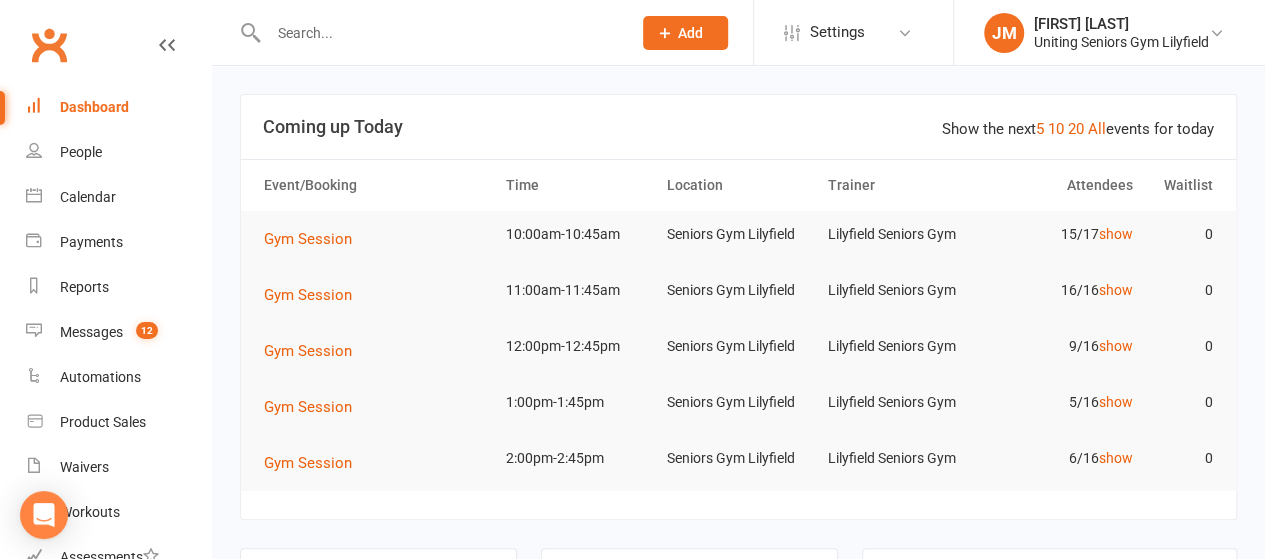 click at bounding box center [439, 33] 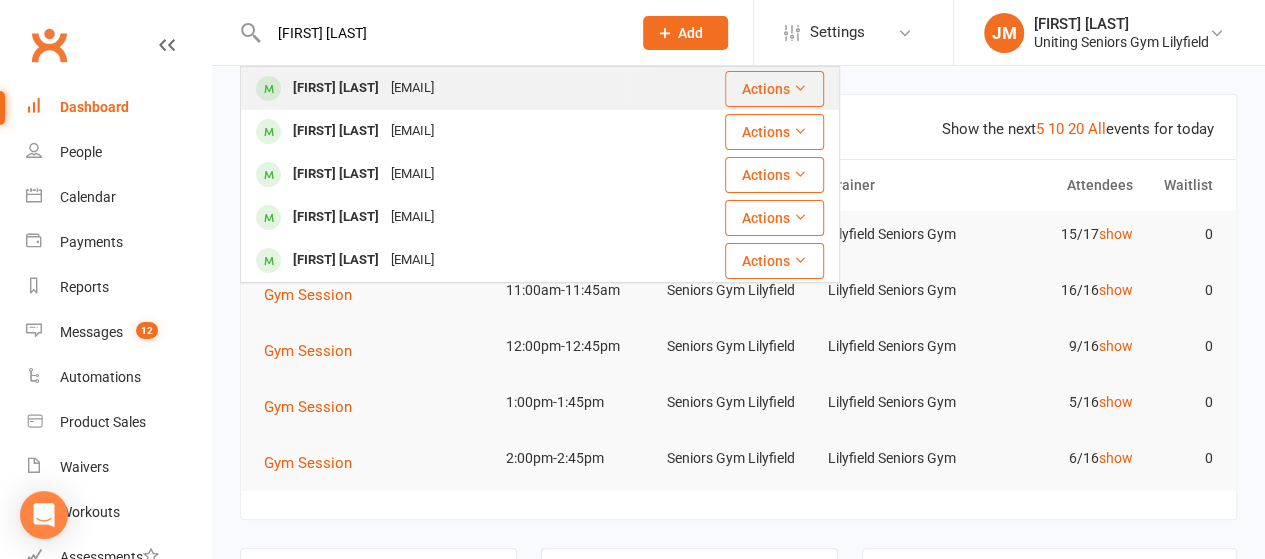 type on "[FIRST] [LAST]" 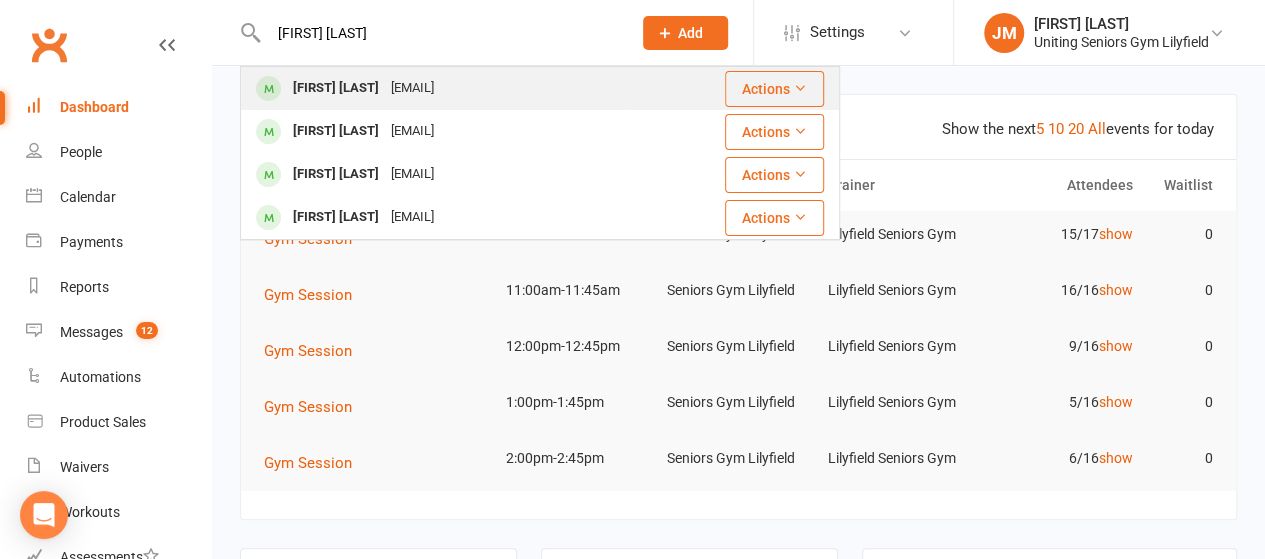 click on "[EMAIL]" at bounding box center [412, 88] 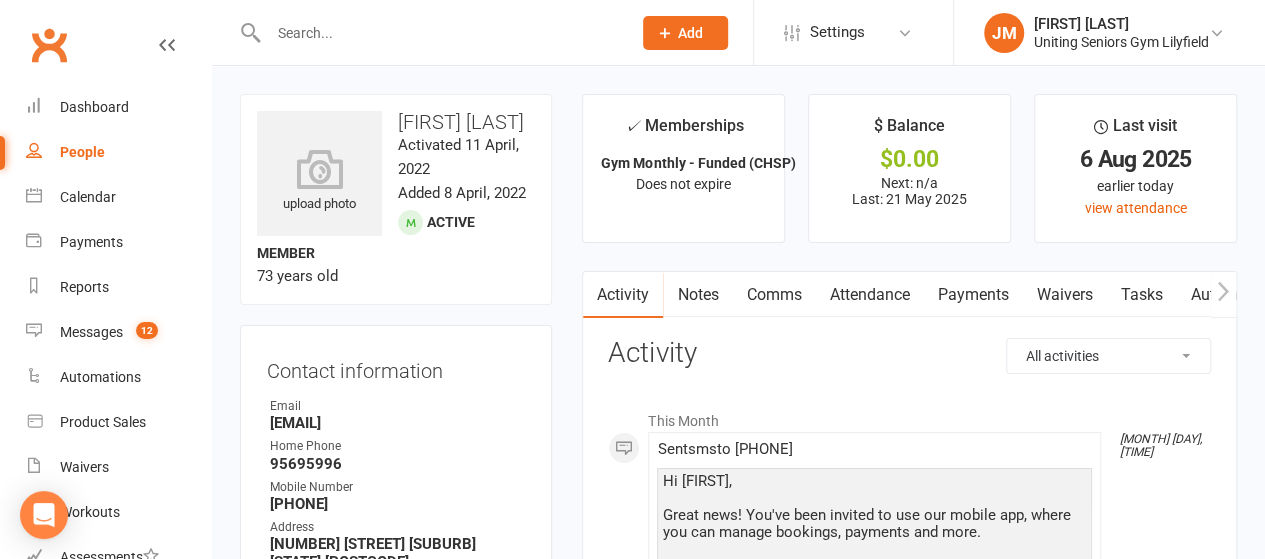 click 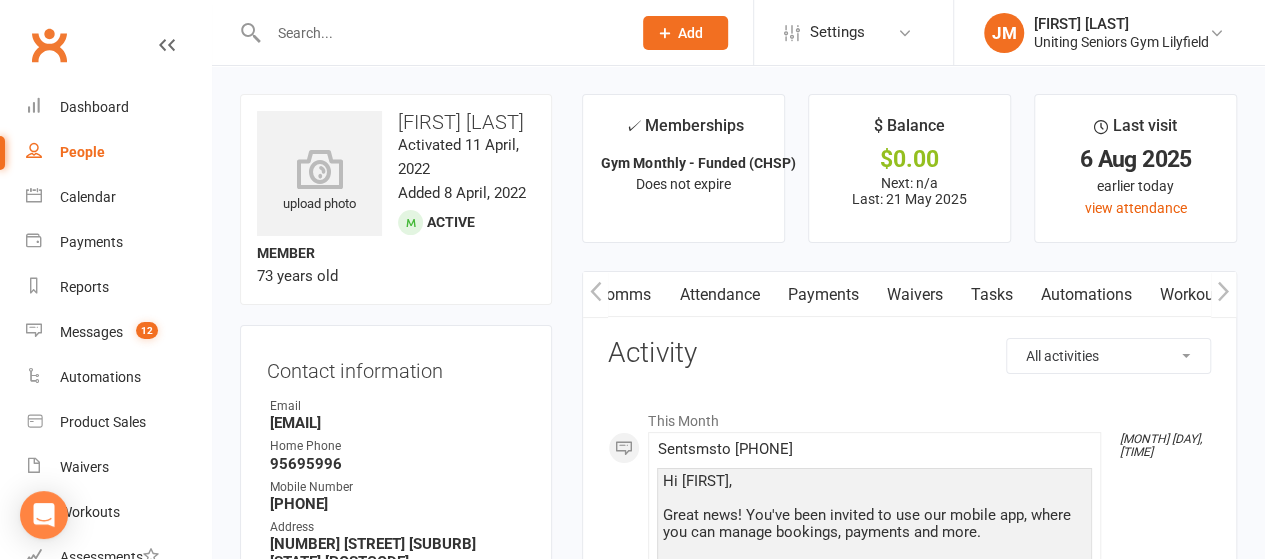 click 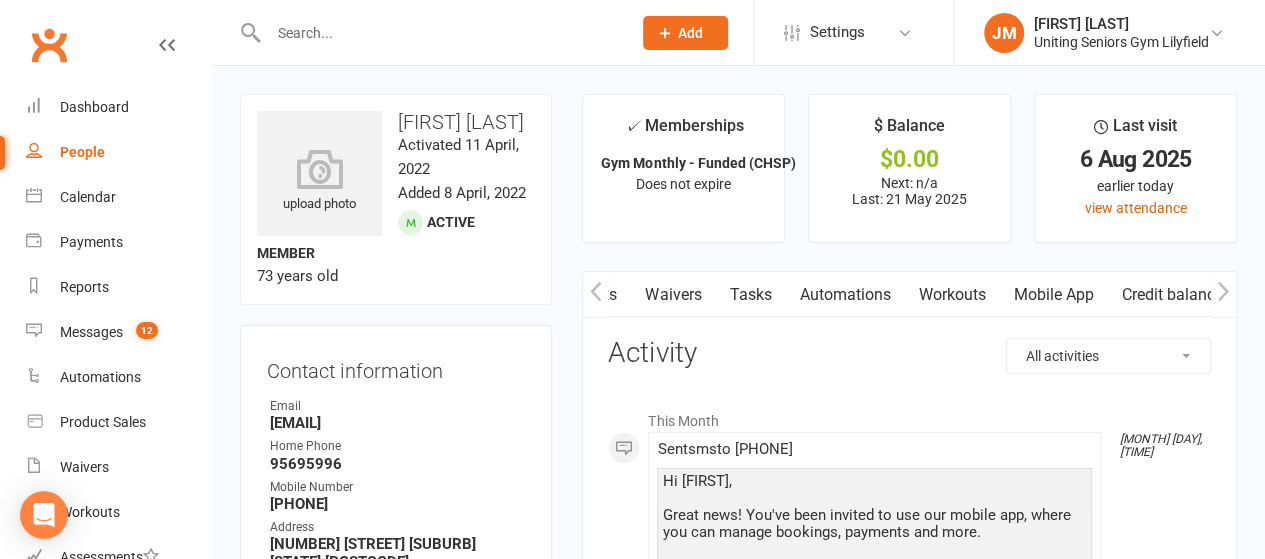 click on "Mobile App" at bounding box center (1053, 295) 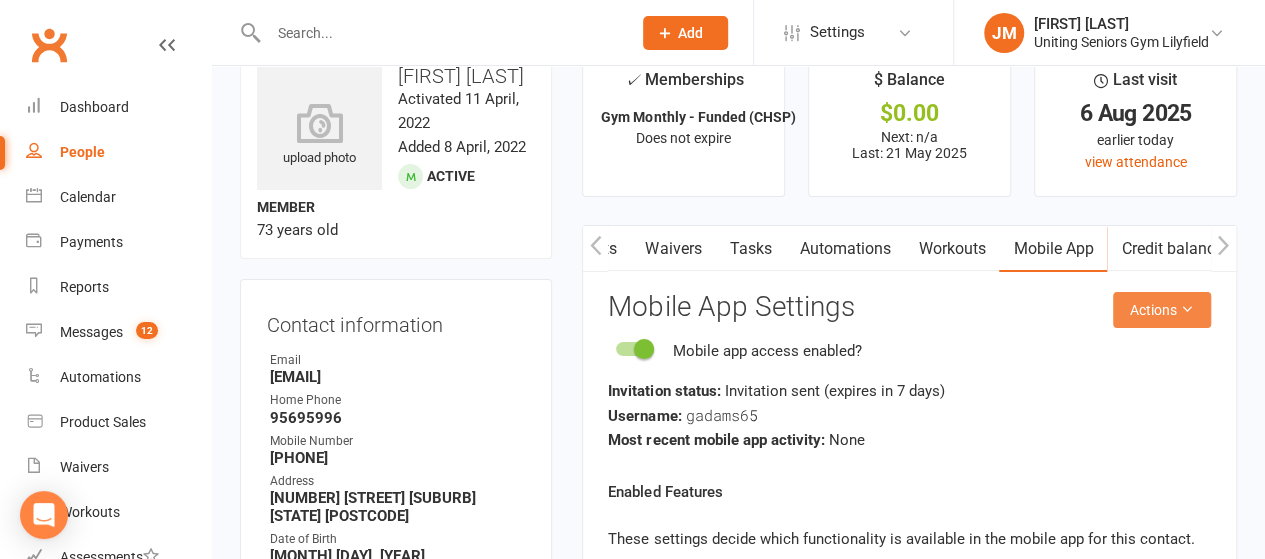 scroll, scrollTop: 45, scrollLeft: 0, axis: vertical 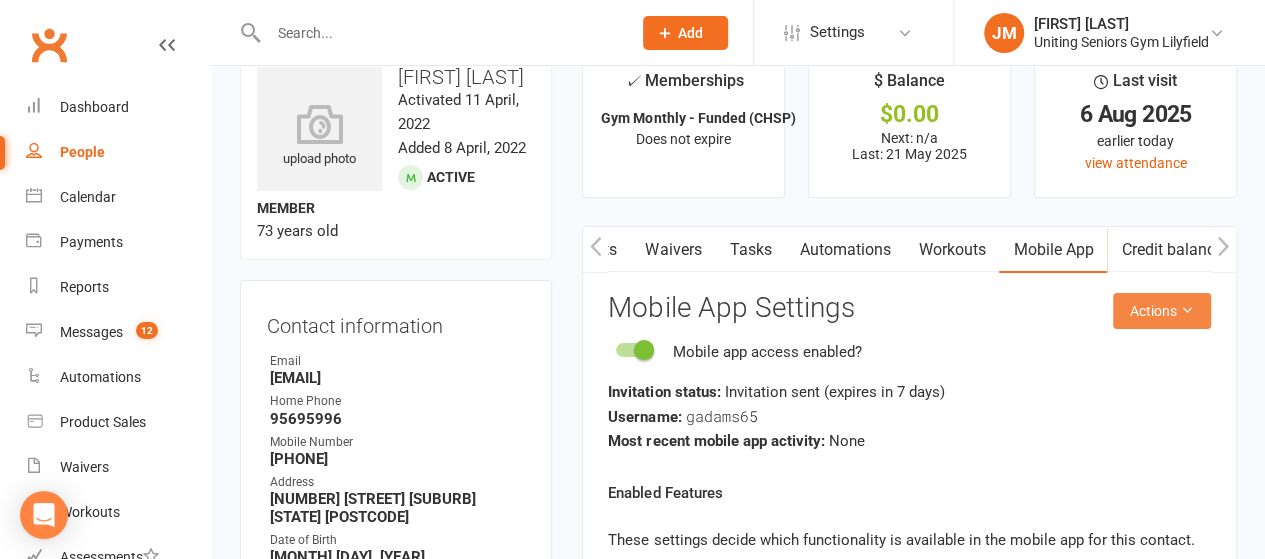click on "Actions" at bounding box center [1162, 311] 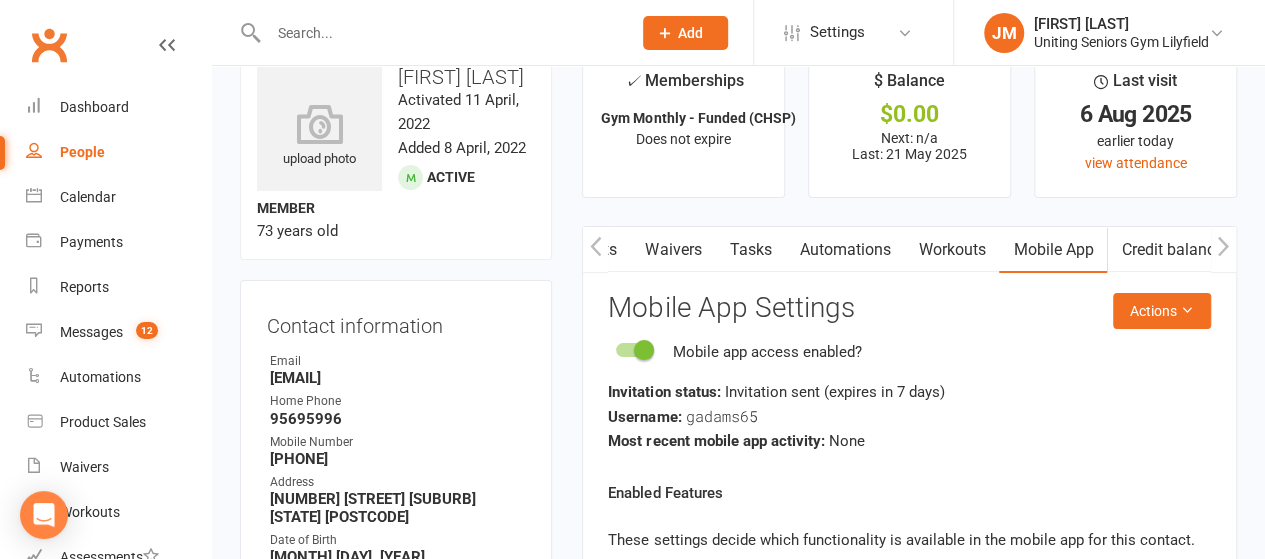 click on "Mobile app access enabled? Invitation status: Invitation sent (expires in 7 days) Username: [USERNAME] Most recent mobile app activity: None" at bounding box center (909, 396) 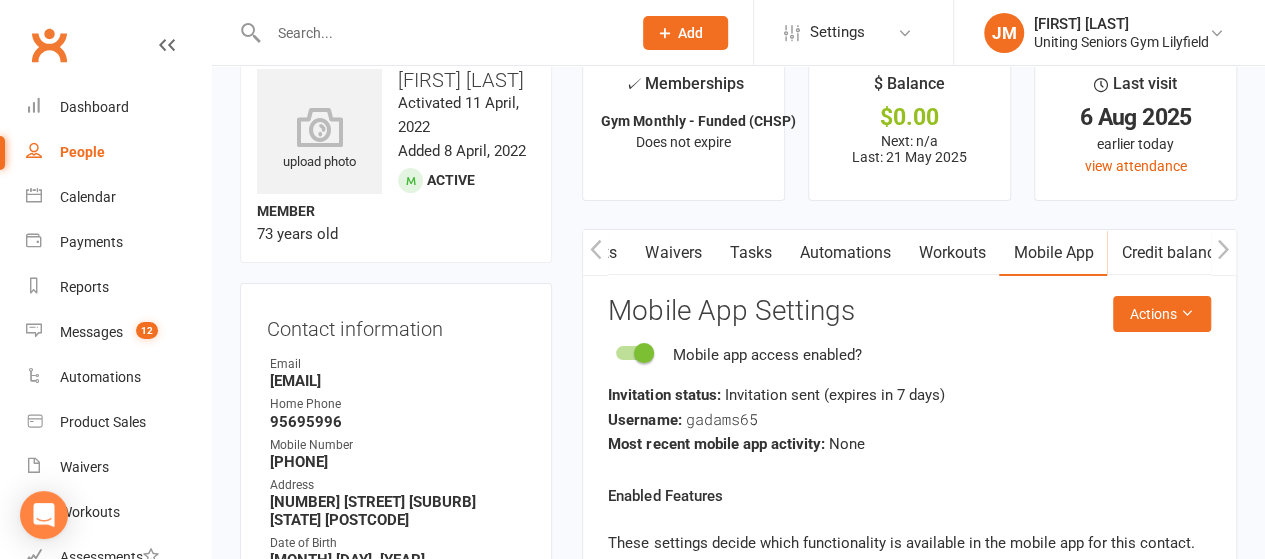 scroll, scrollTop: 0, scrollLeft: 0, axis: both 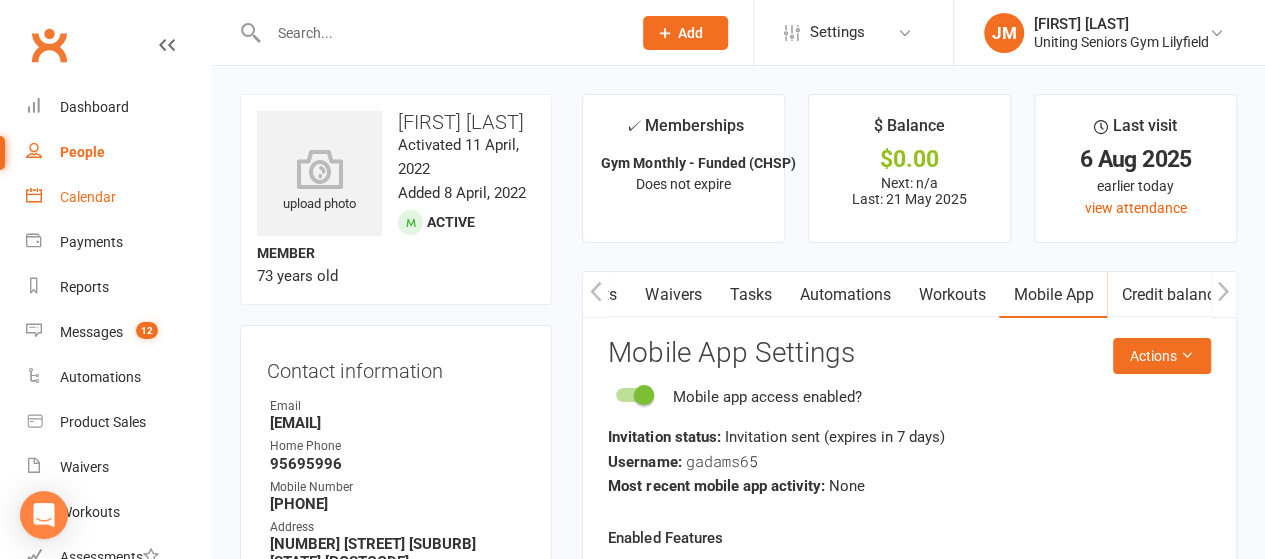 click on "Calendar" at bounding box center (88, 197) 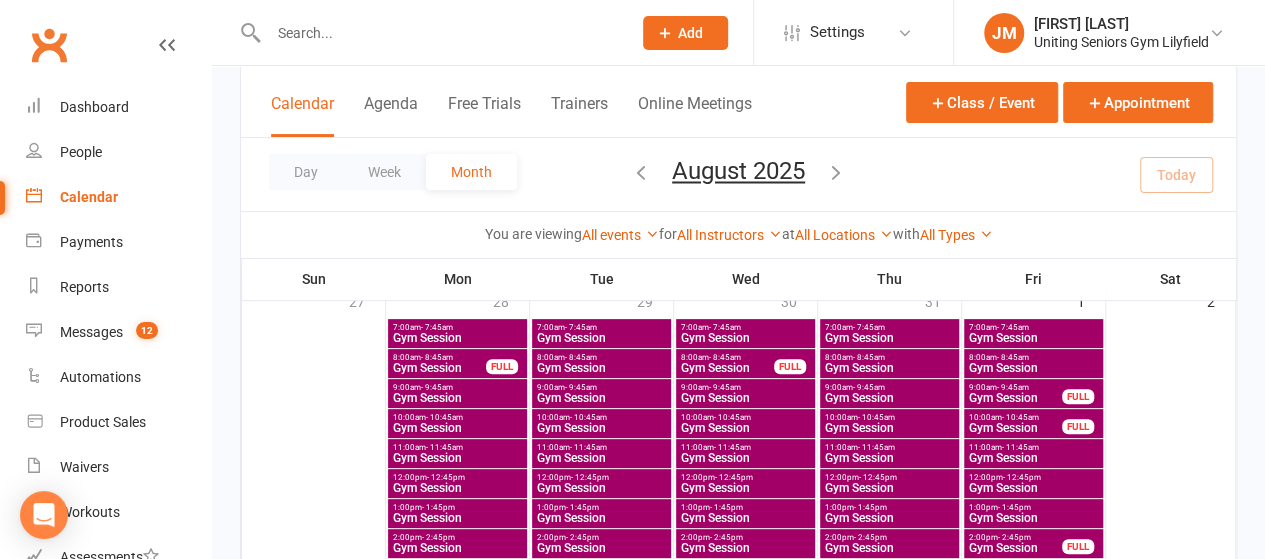scroll, scrollTop: 142, scrollLeft: 0, axis: vertical 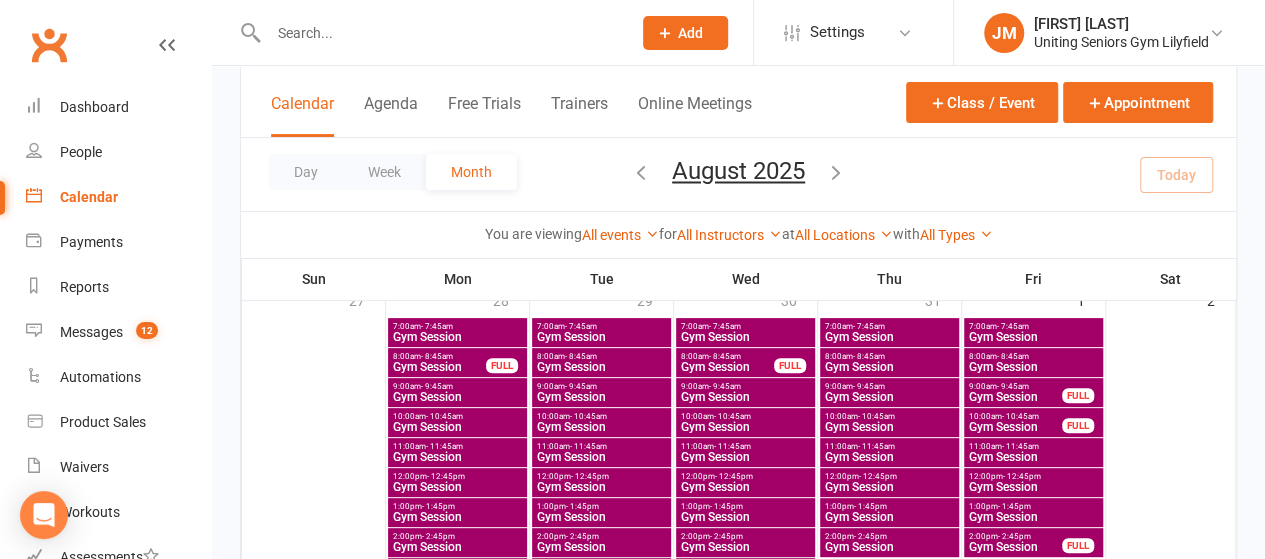 click on "Gym Session" at bounding box center [745, 487] 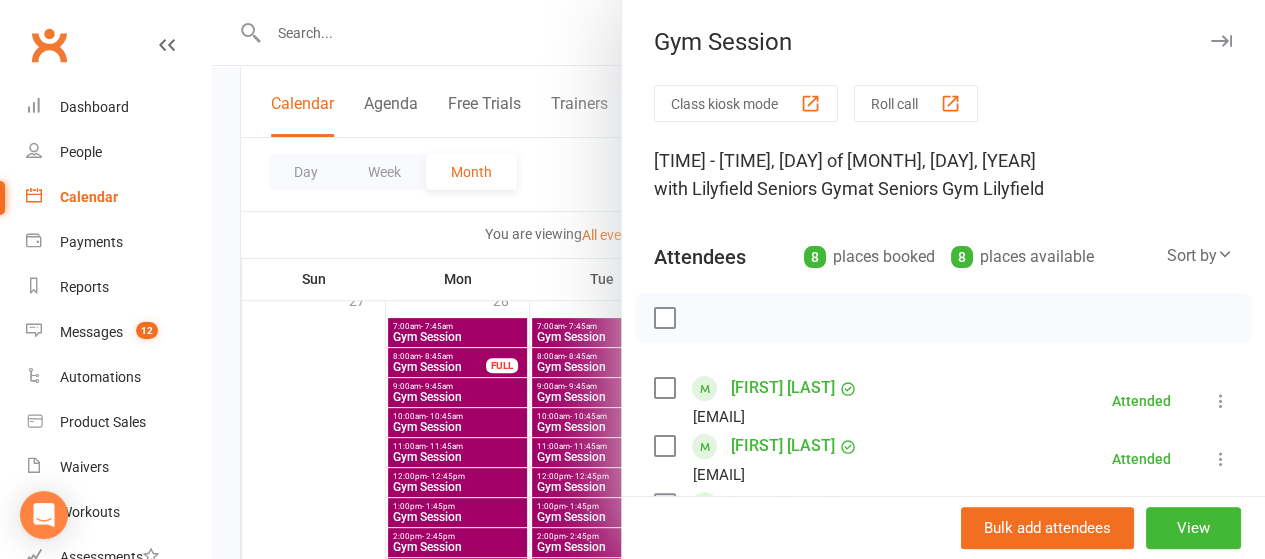 click at bounding box center (738, 279) 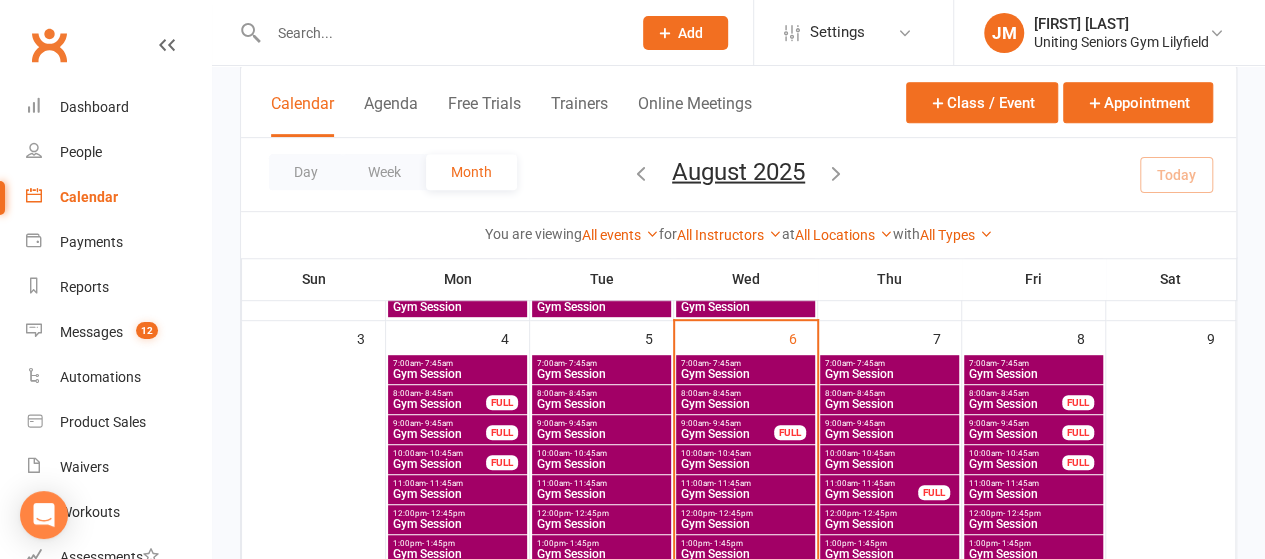 scroll, scrollTop: 405, scrollLeft: 0, axis: vertical 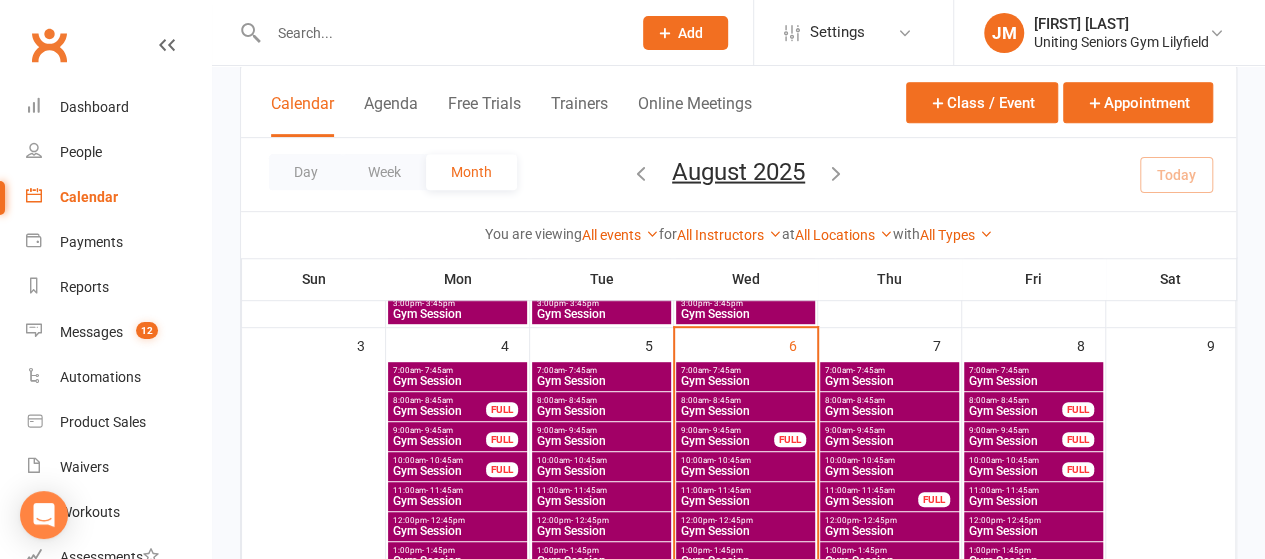 click at bounding box center [439, 33] 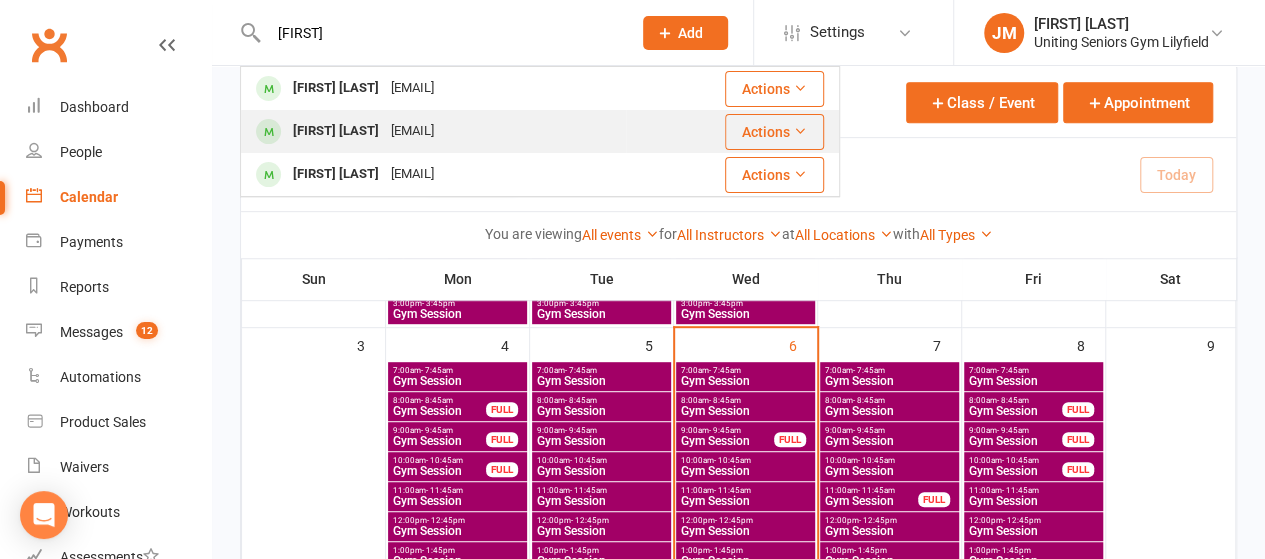 type on "[FIRST]" 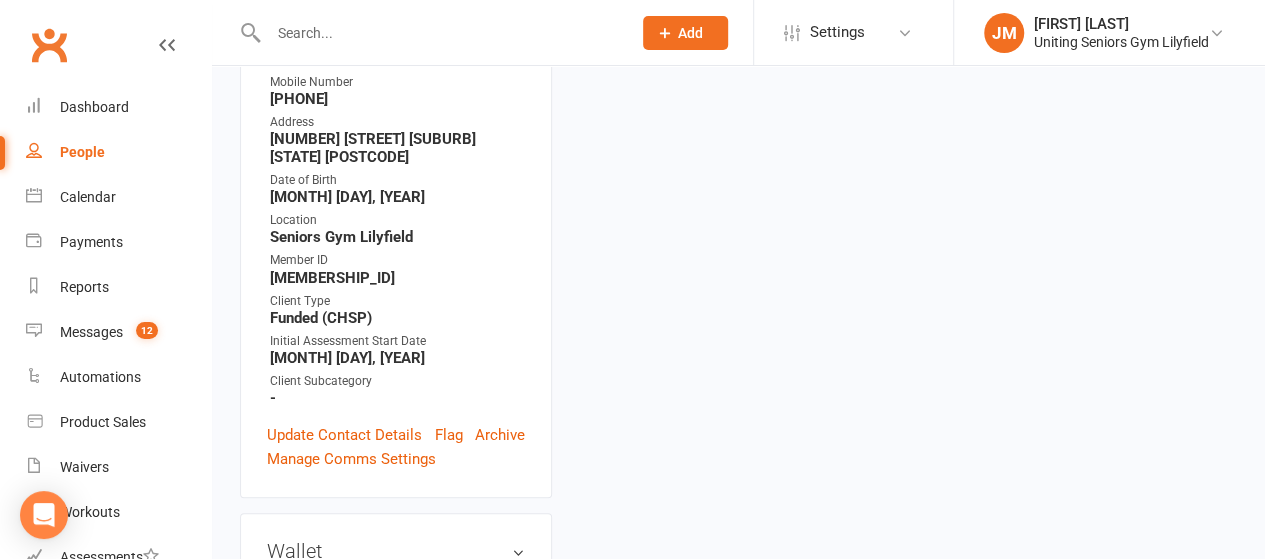 scroll, scrollTop: 0, scrollLeft: 0, axis: both 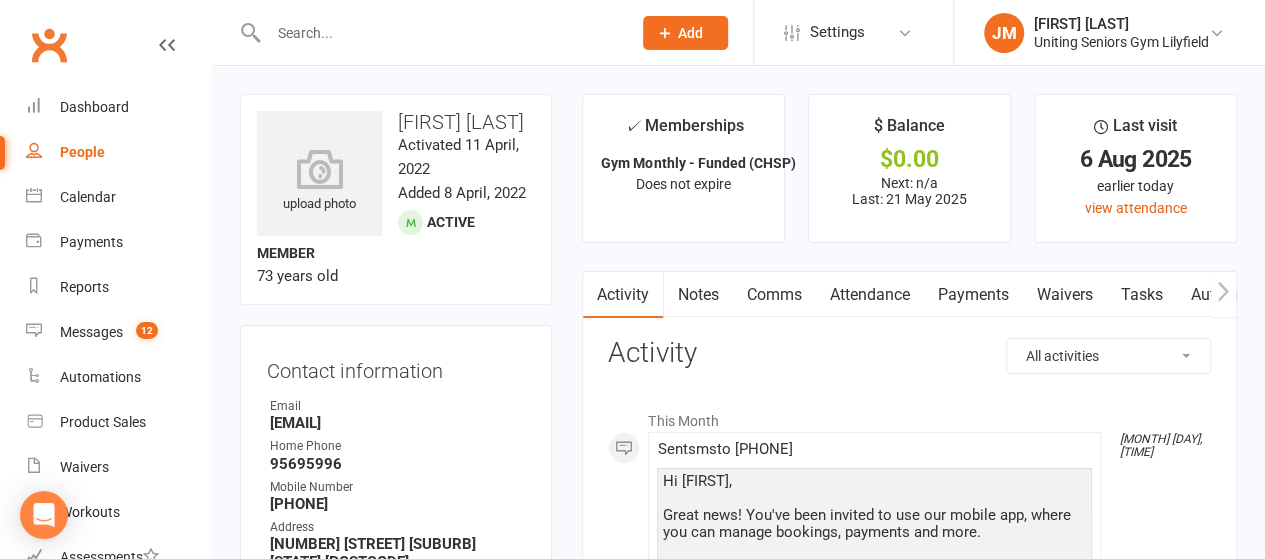 click 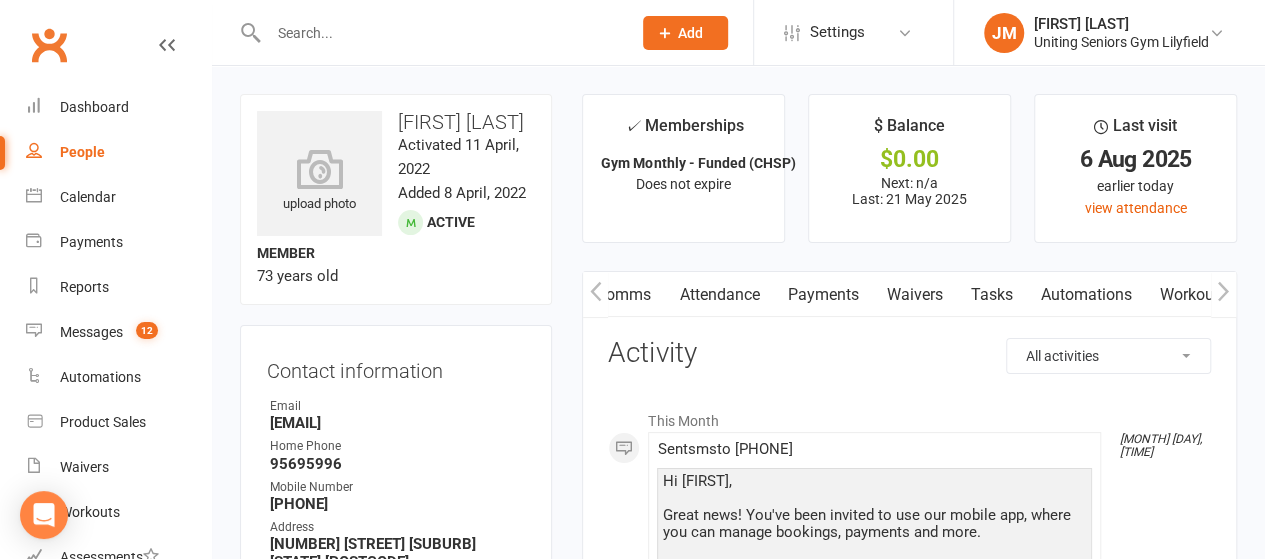 click 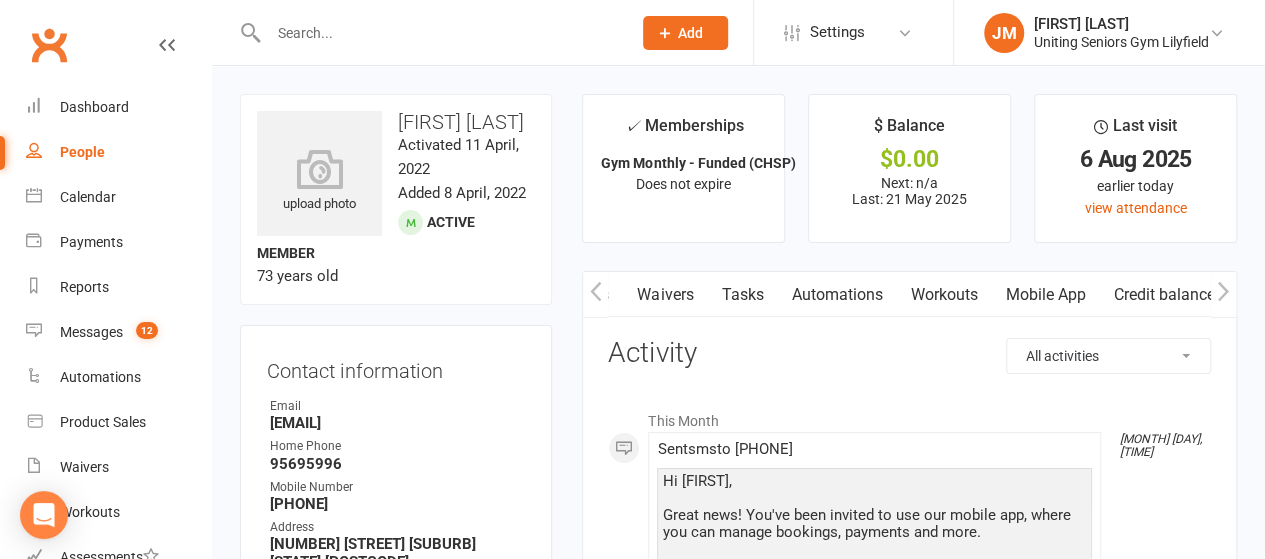 scroll, scrollTop: 0, scrollLeft: 398, axis: horizontal 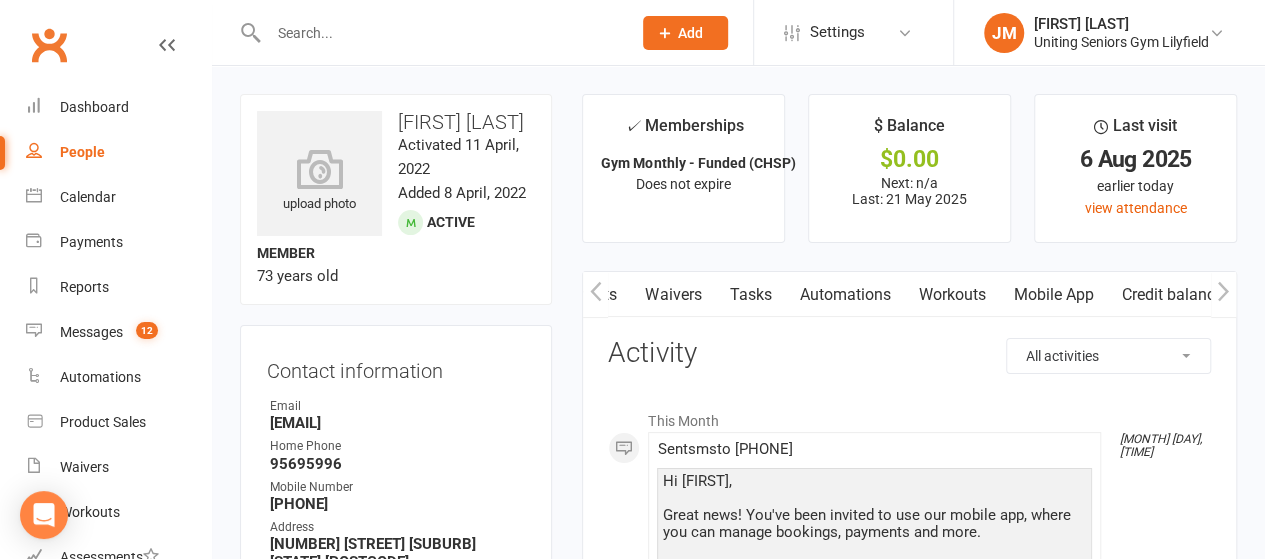 click on "Mobile App" at bounding box center (1053, 295) 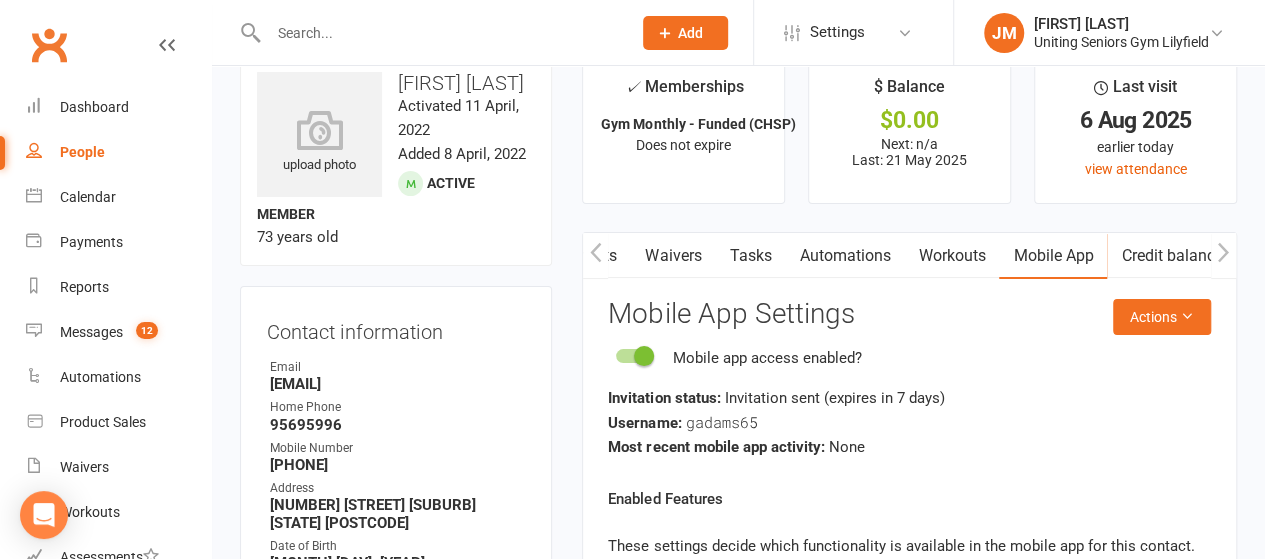 scroll, scrollTop: 0, scrollLeft: 0, axis: both 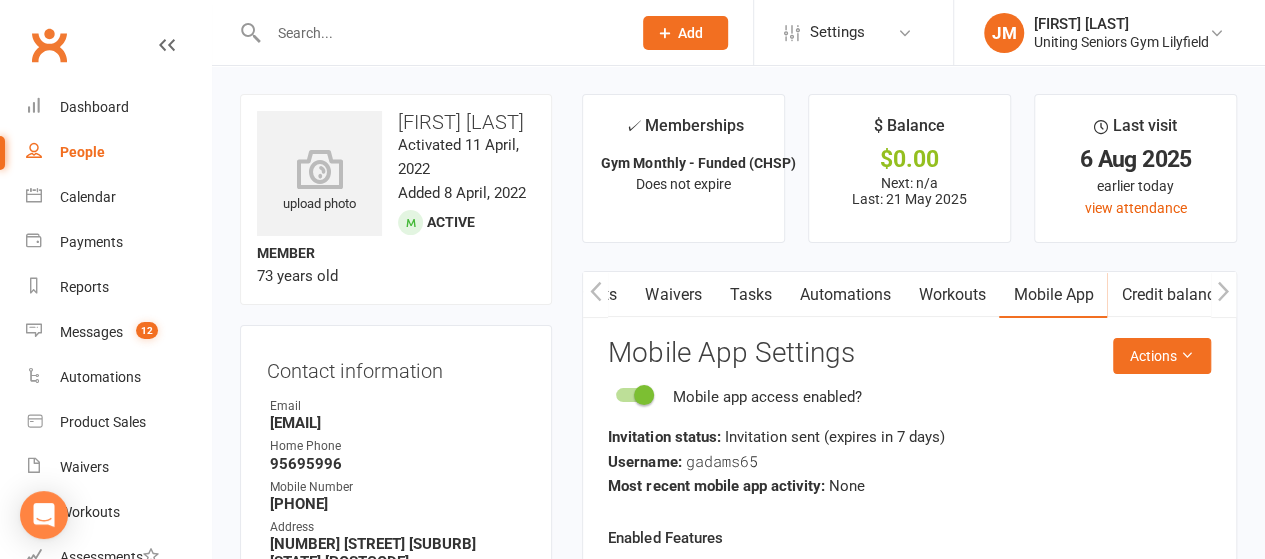 click at bounding box center [439, 33] 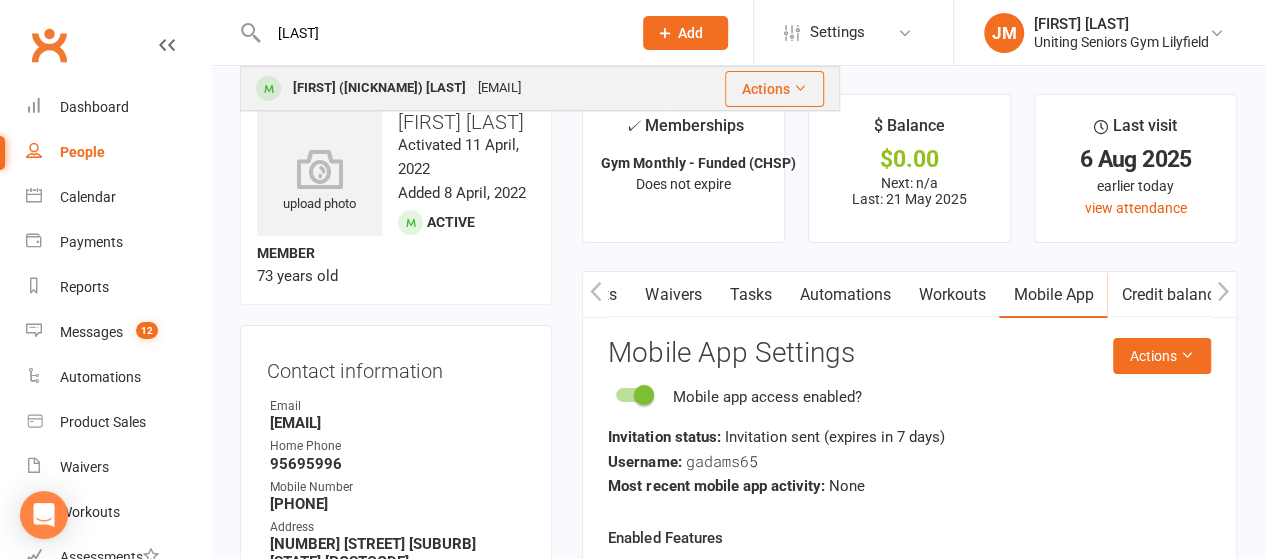 type on "[LAST]" 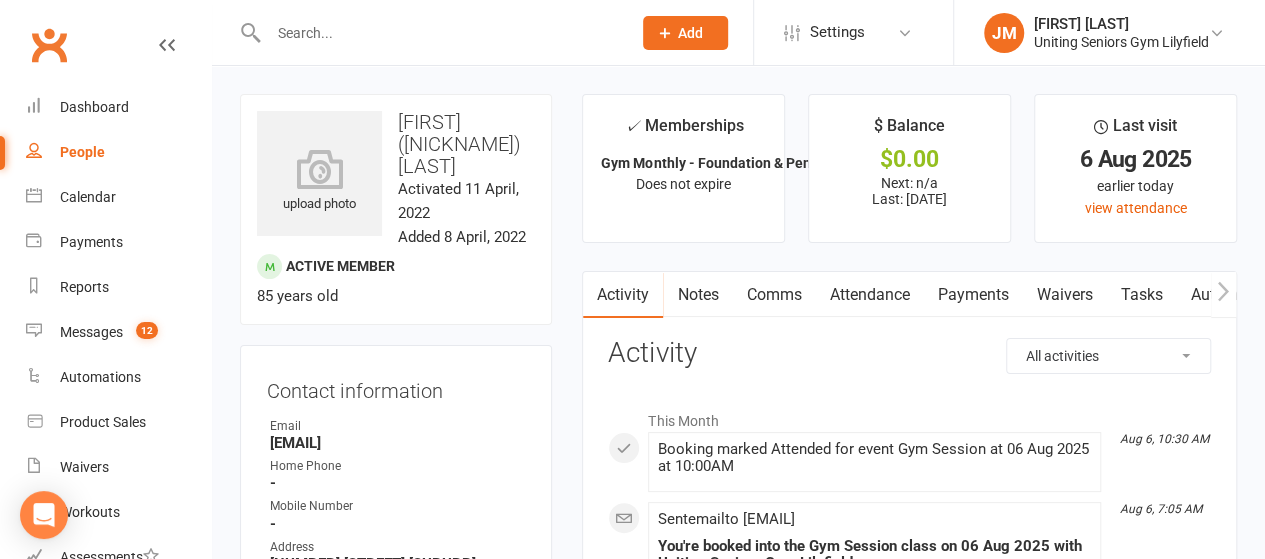 click 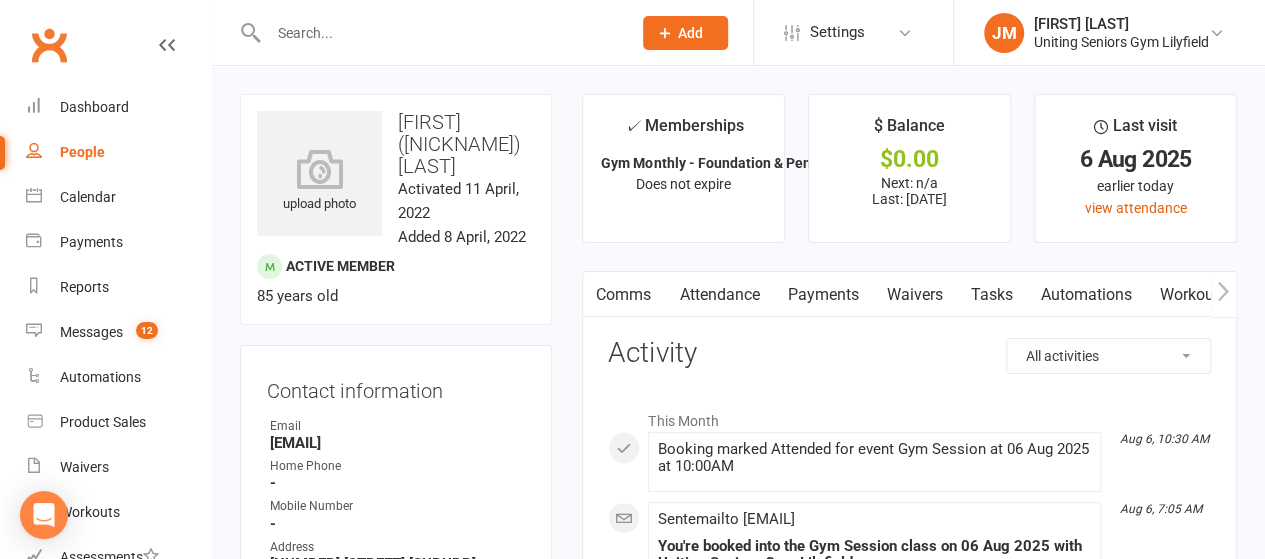 scroll, scrollTop: 0, scrollLeft: 150, axis: horizontal 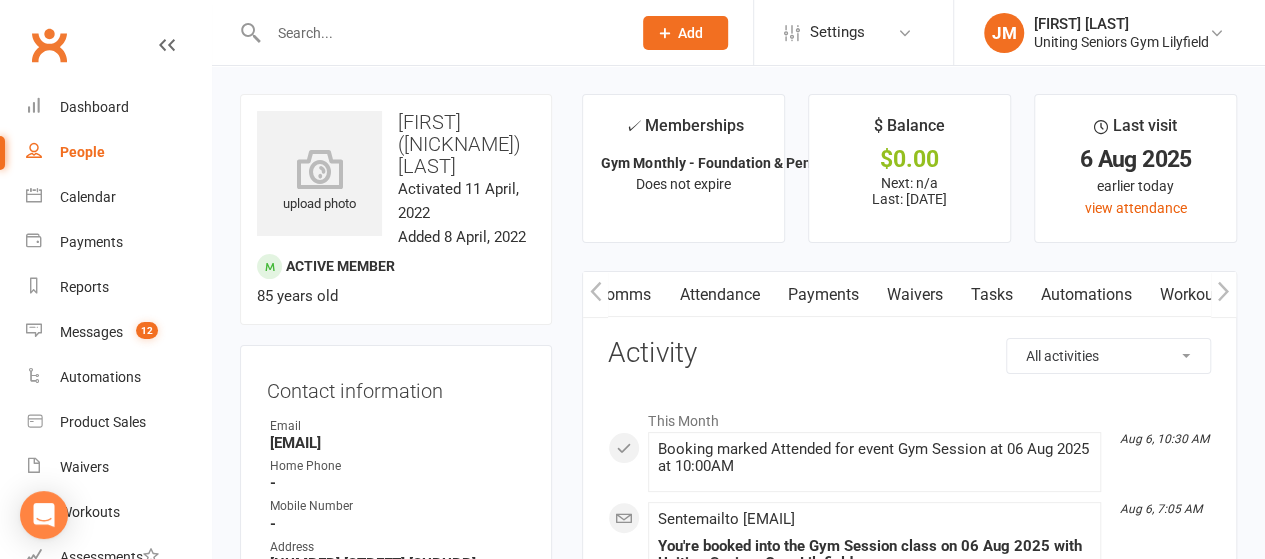 click 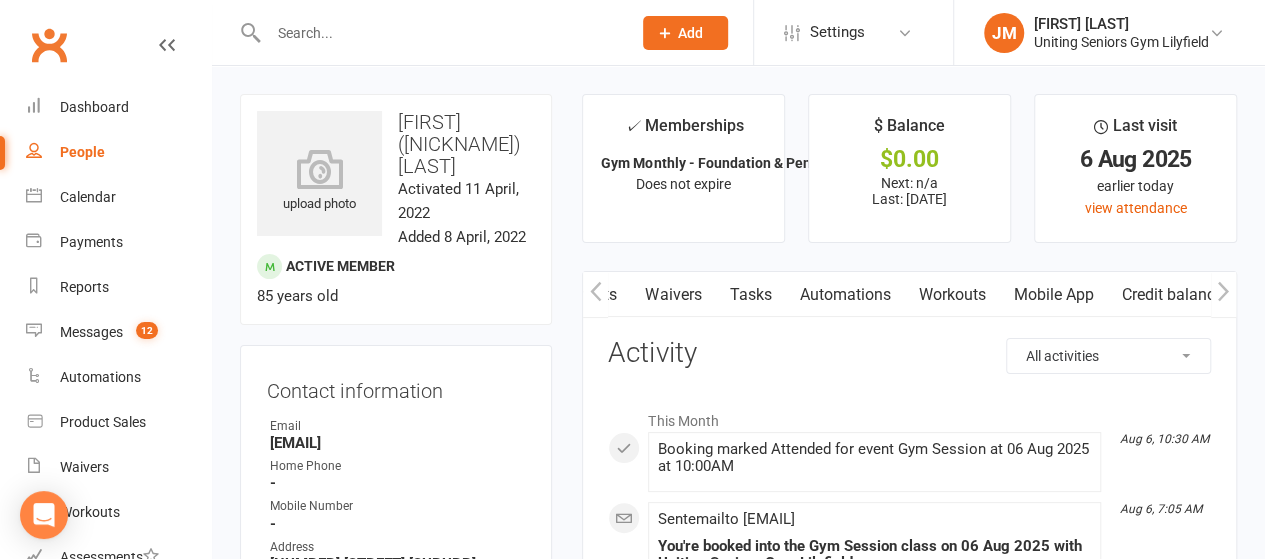 click on "Mobile App" at bounding box center (1053, 295) 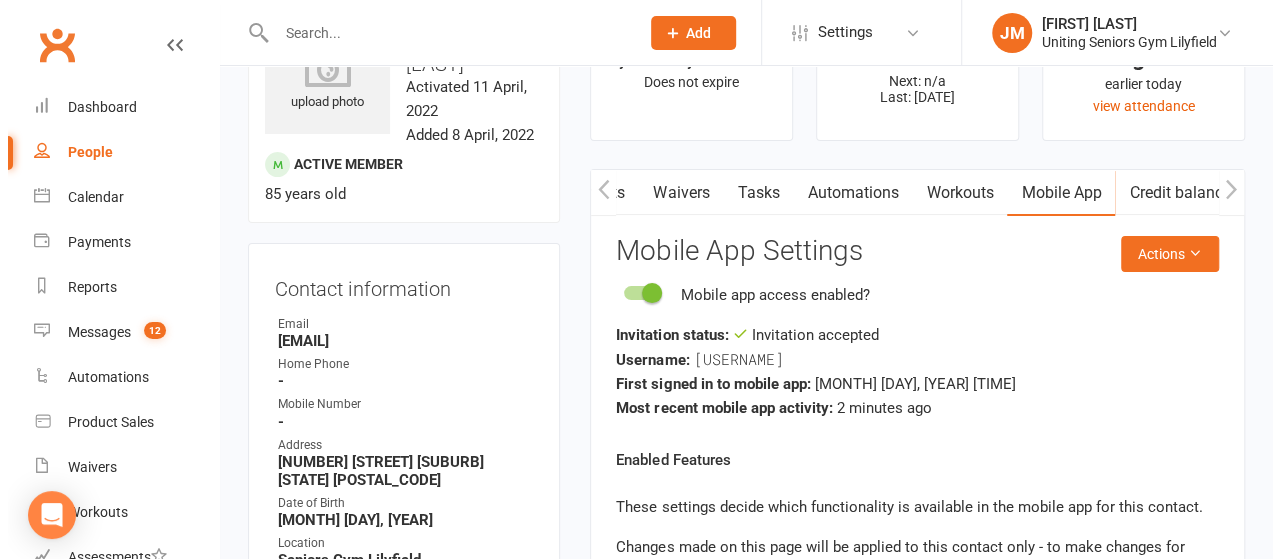 scroll, scrollTop: 104, scrollLeft: 0, axis: vertical 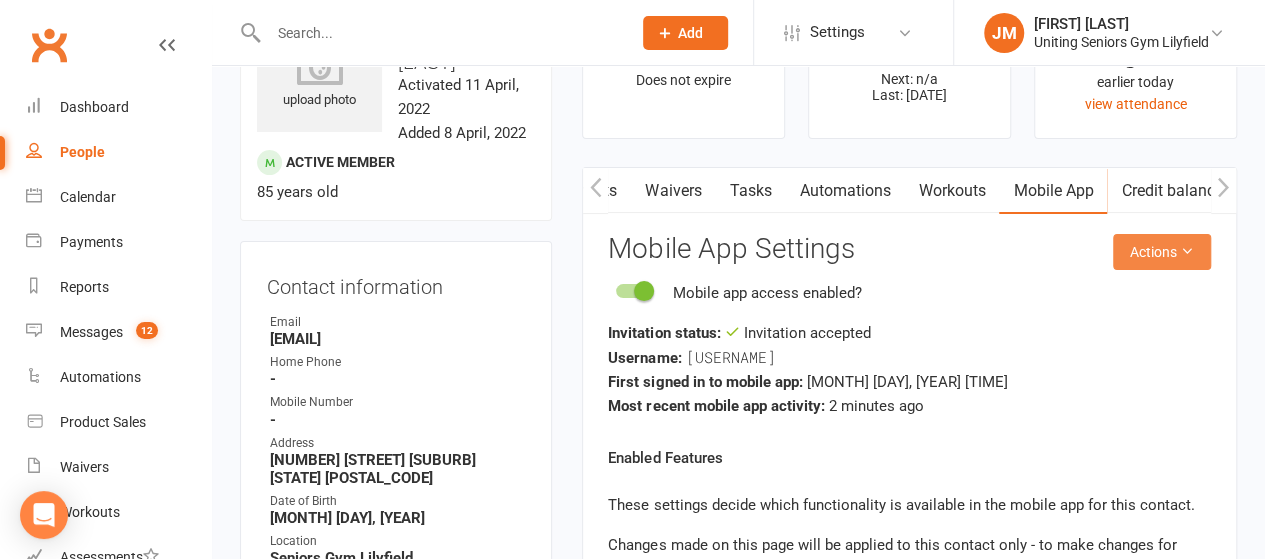click on "Actions" at bounding box center (1162, 252) 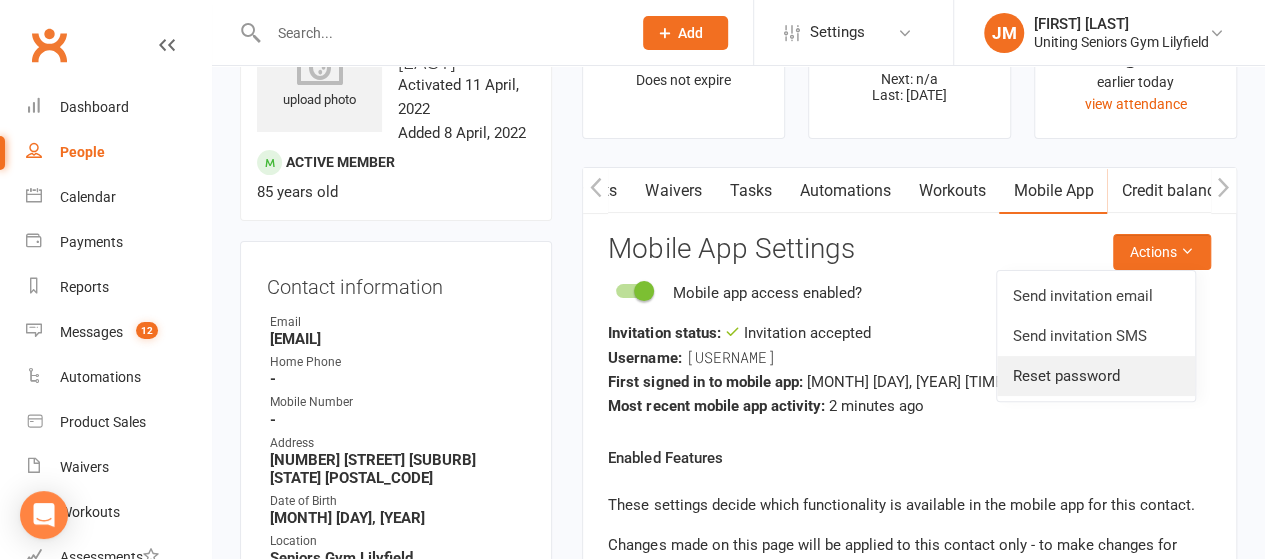 click on "Reset password" at bounding box center [1096, 376] 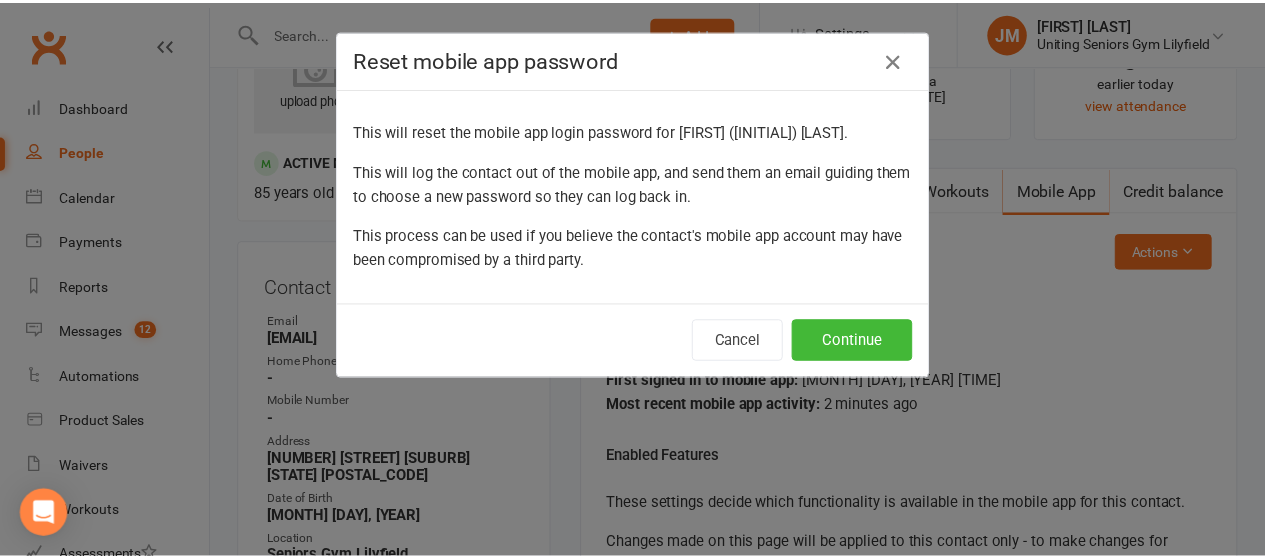 scroll, scrollTop: 0, scrollLeft: 388, axis: horizontal 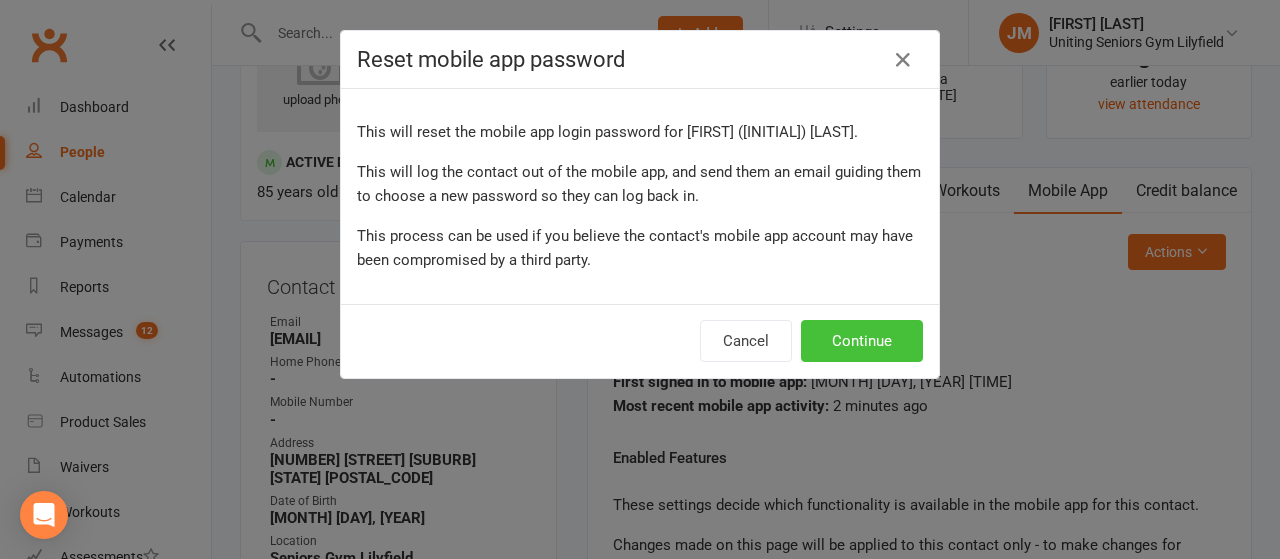 click on "Continue" at bounding box center [862, 341] 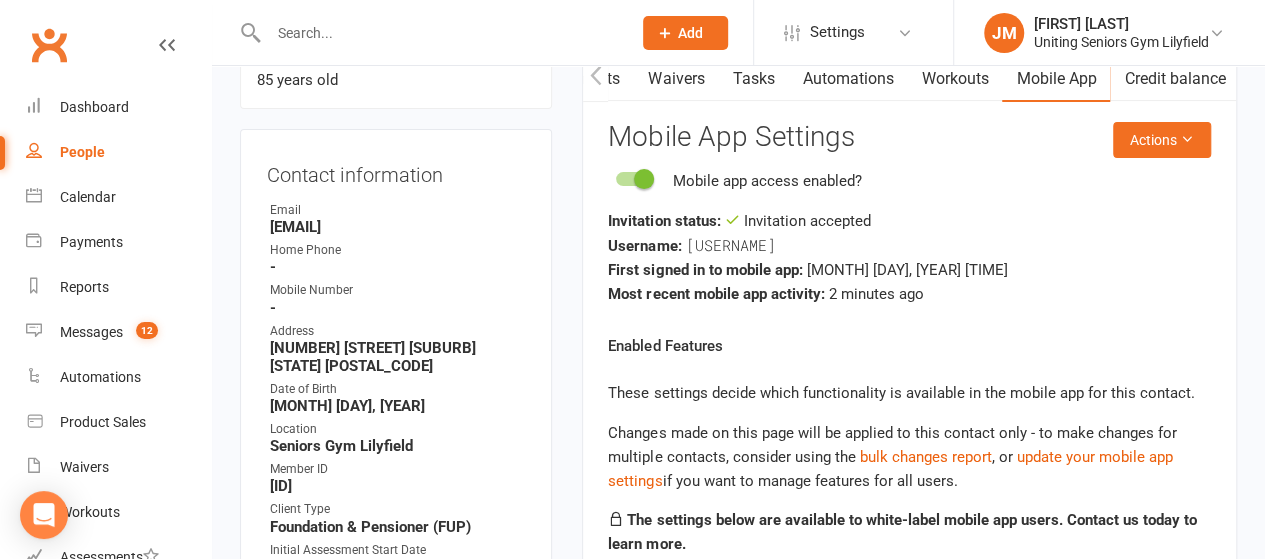 scroll, scrollTop: 185, scrollLeft: 0, axis: vertical 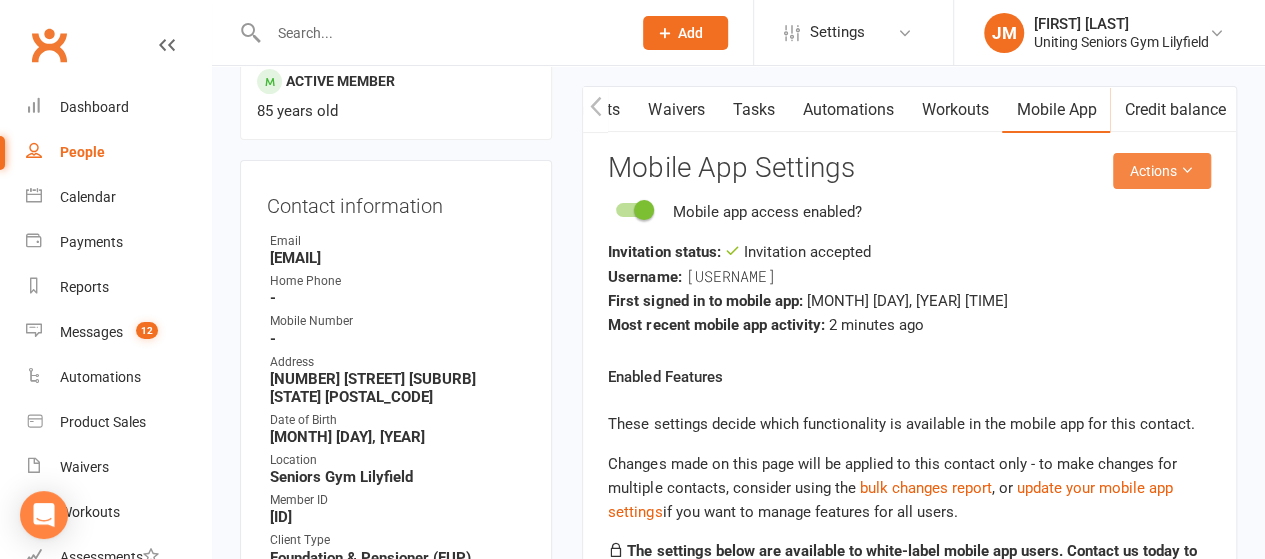 click on "Actions" at bounding box center (1162, 171) 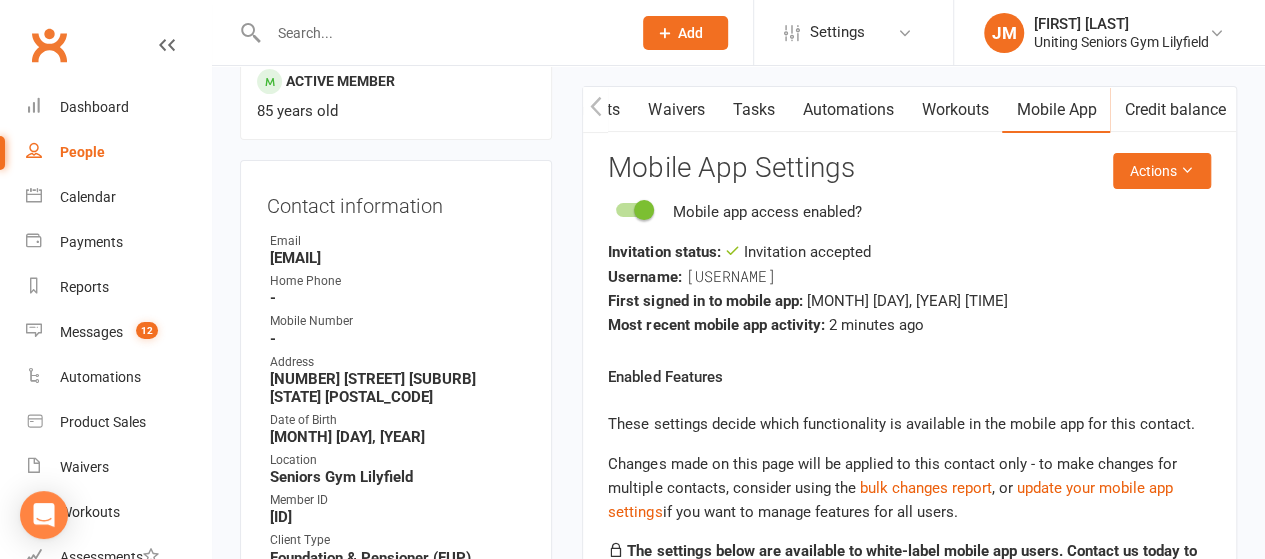 click on "Invitation status:     Invitation accepted" at bounding box center [909, 252] 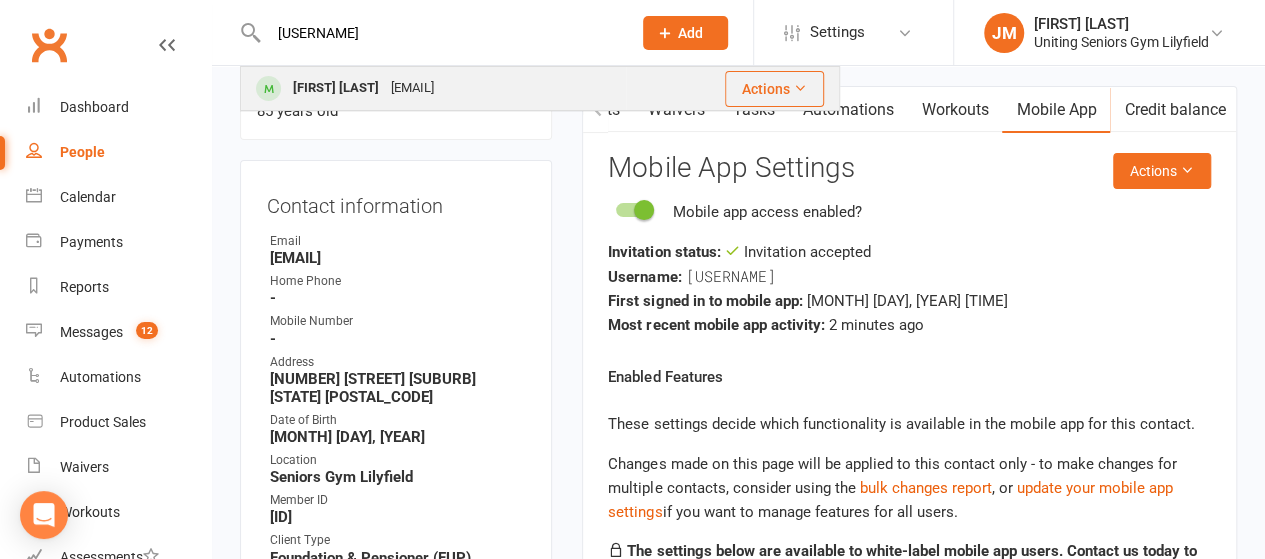 type on "[USERNAME]" 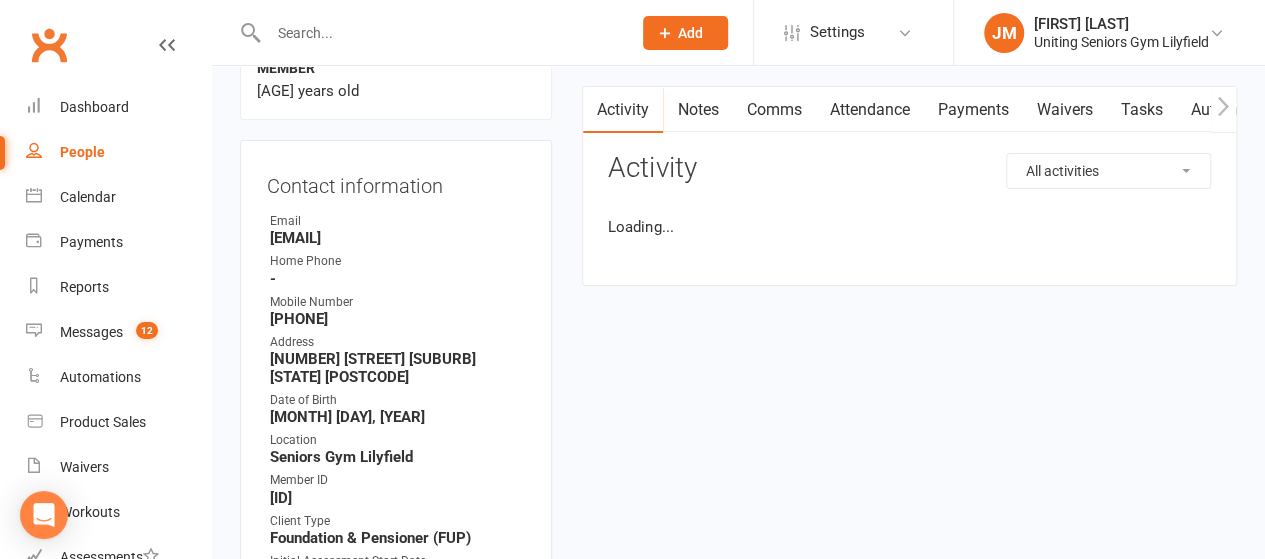 scroll, scrollTop: 0, scrollLeft: 0, axis: both 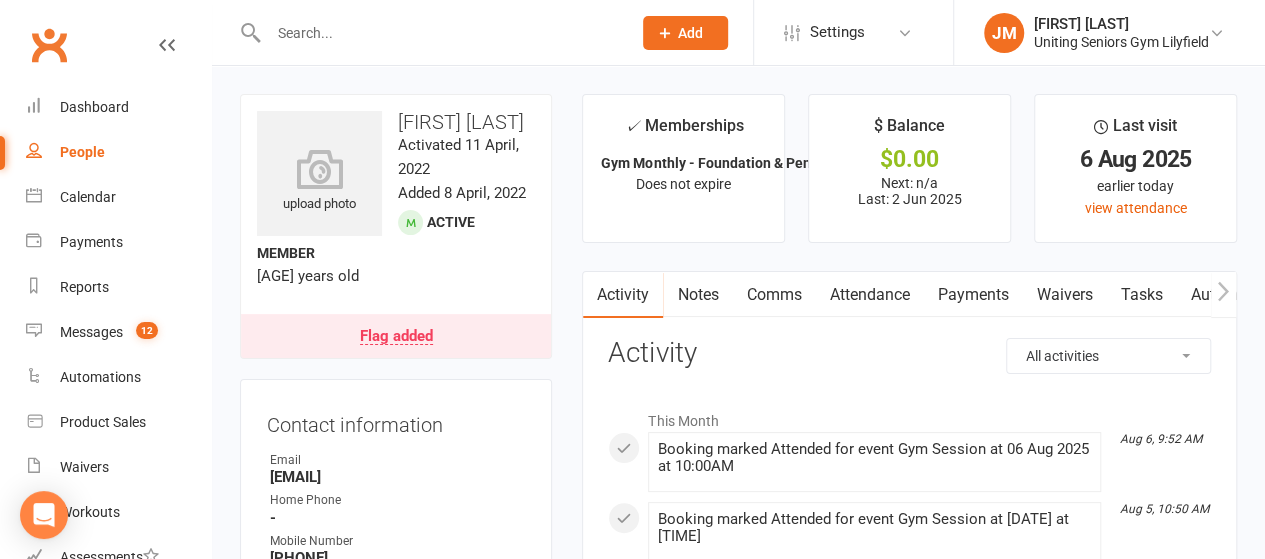 click 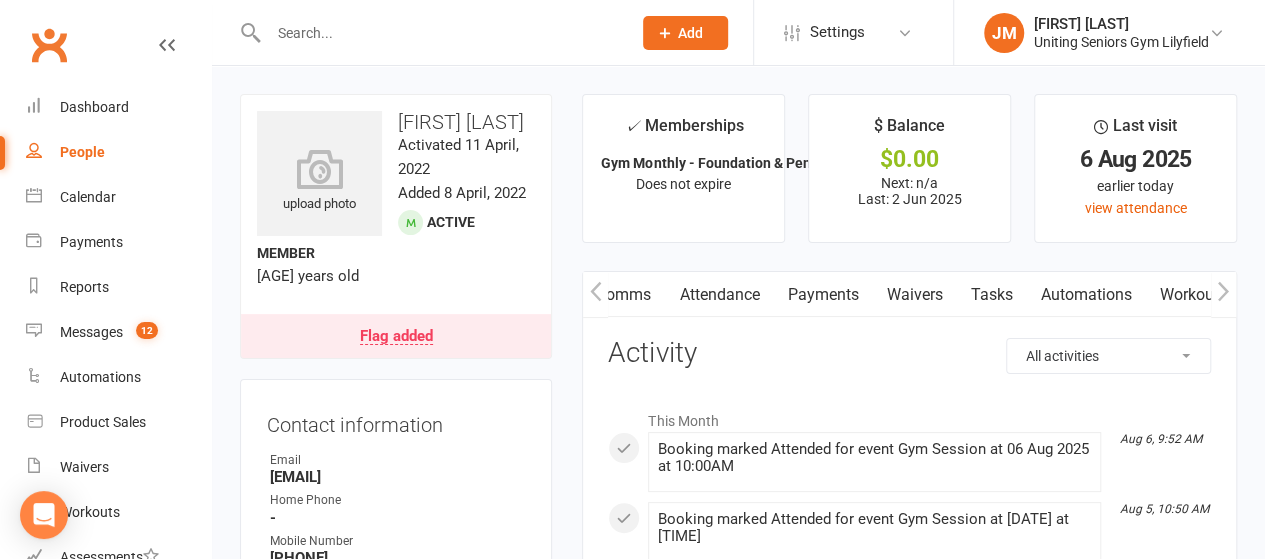 click 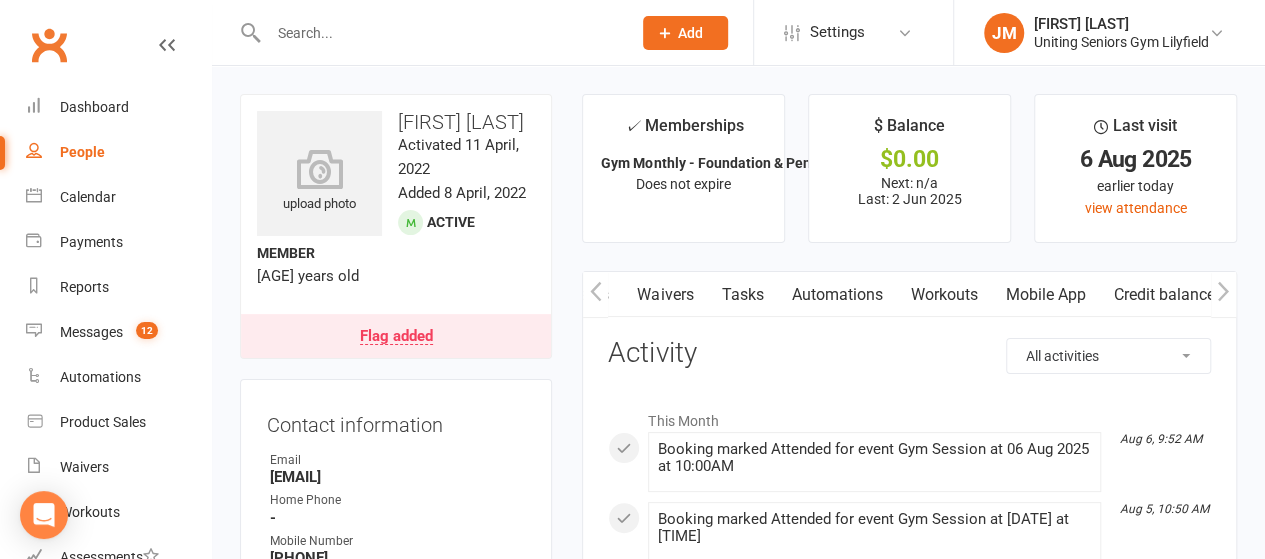 scroll, scrollTop: 0, scrollLeft: 398, axis: horizontal 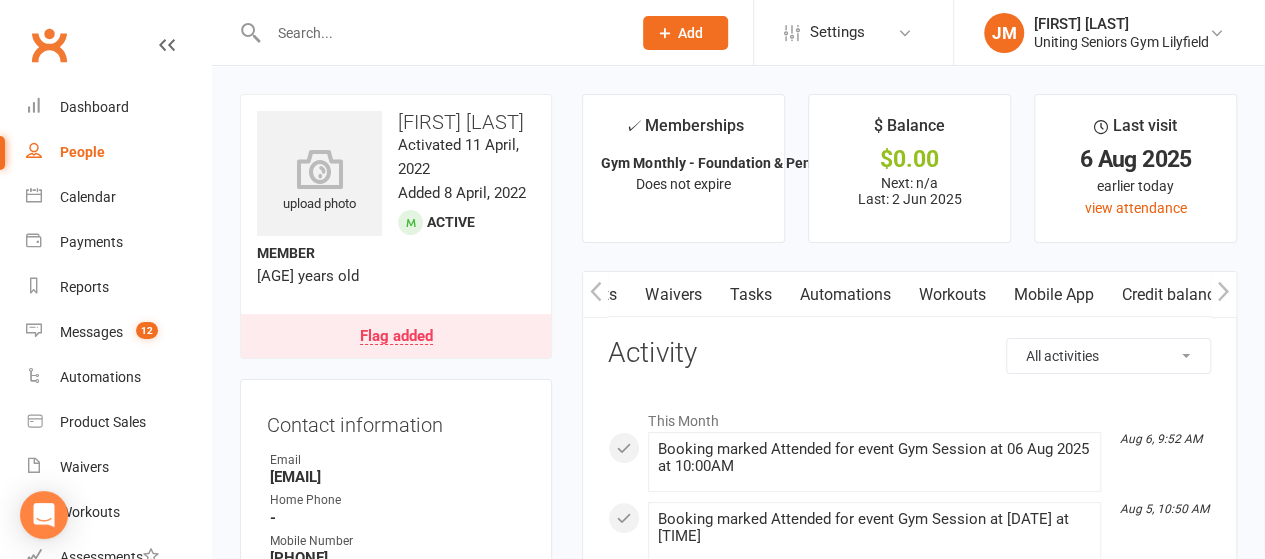 click 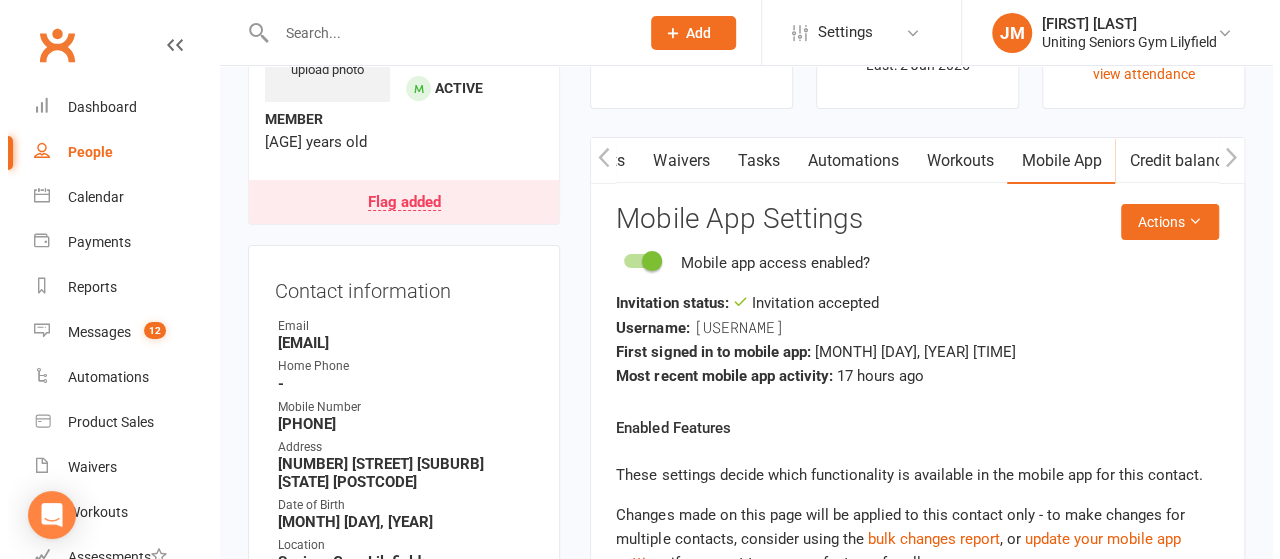 scroll, scrollTop: 132, scrollLeft: 0, axis: vertical 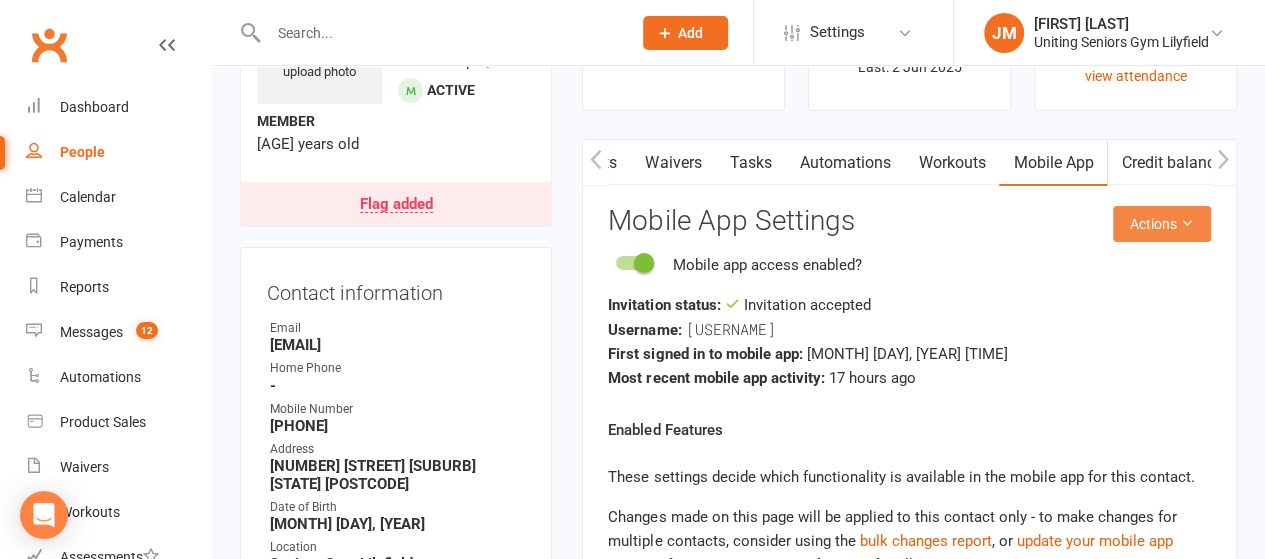 click on "Actions" at bounding box center (1162, 224) 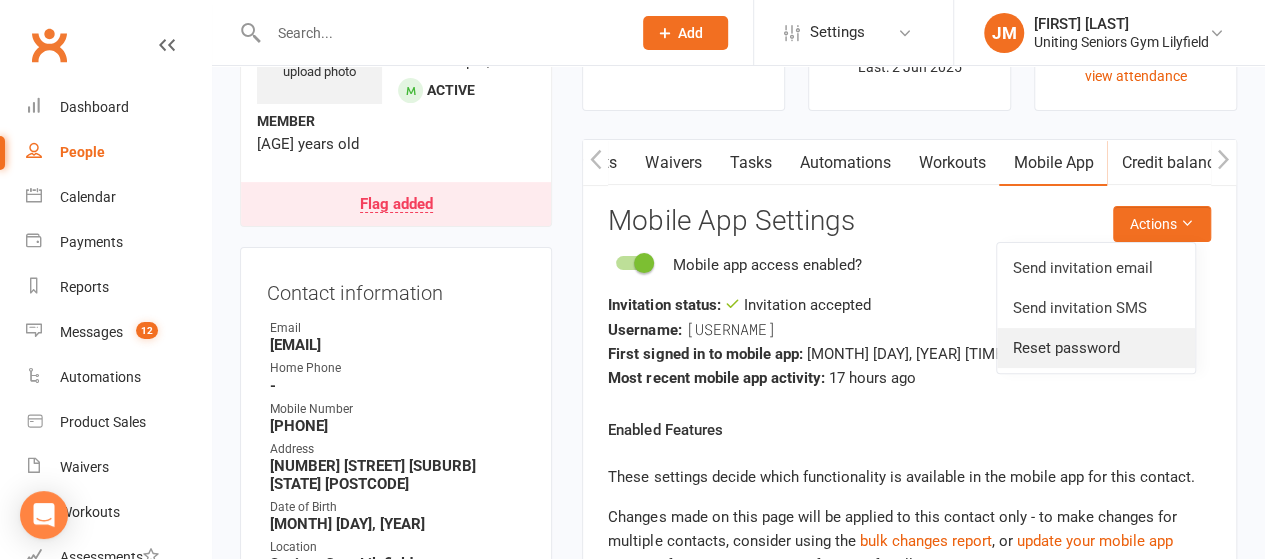 click on "Reset password" at bounding box center [1096, 348] 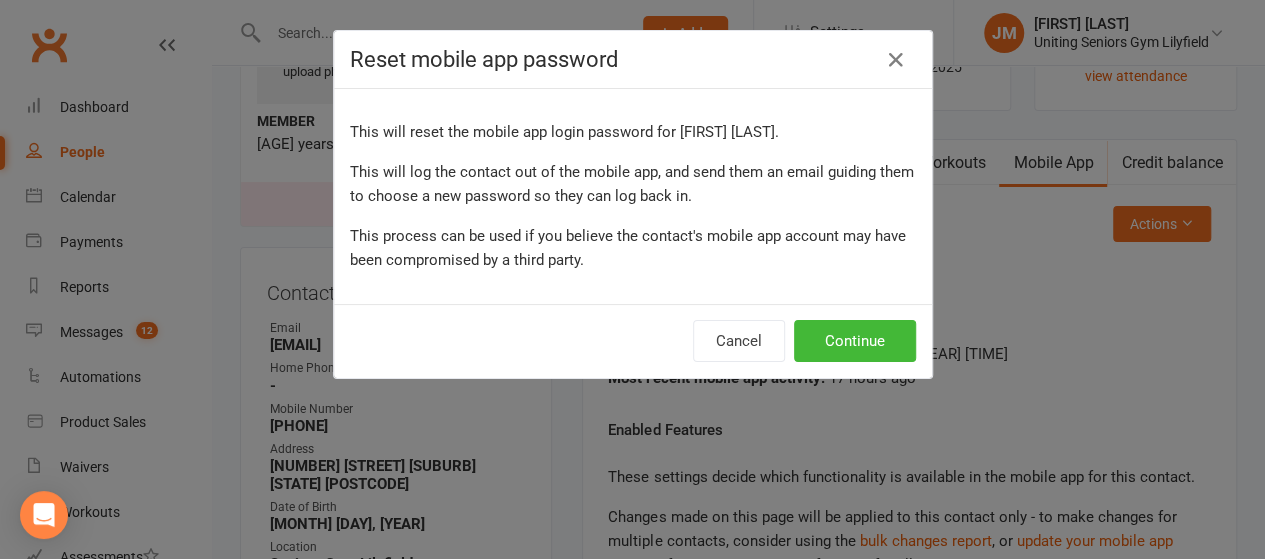 scroll, scrollTop: 0, scrollLeft: 388, axis: horizontal 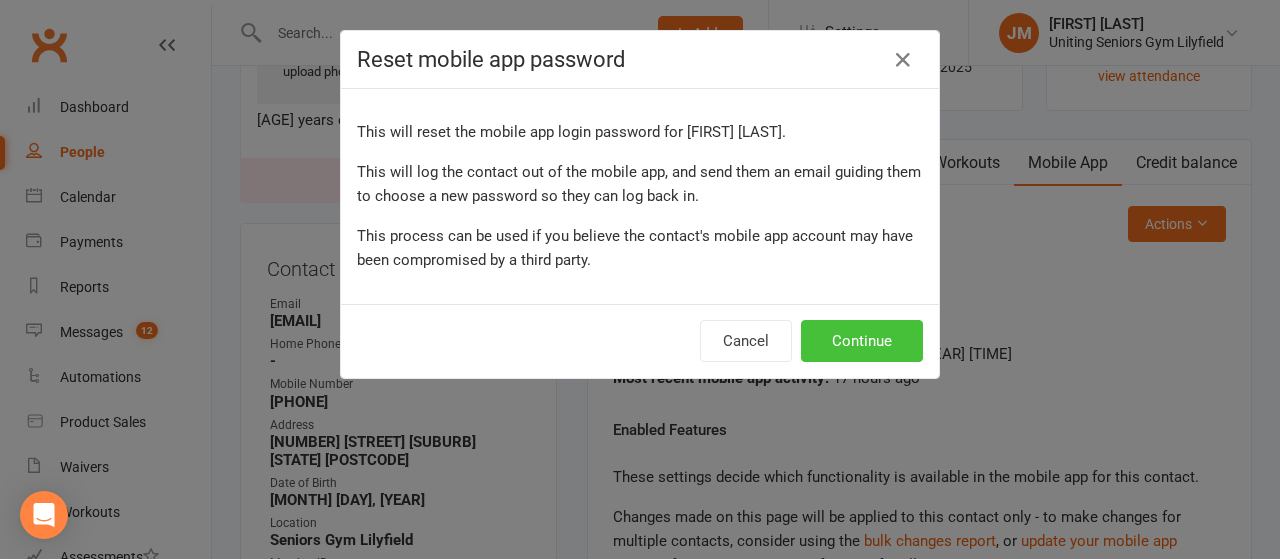 click on "Continue" at bounding box center (862, 341) 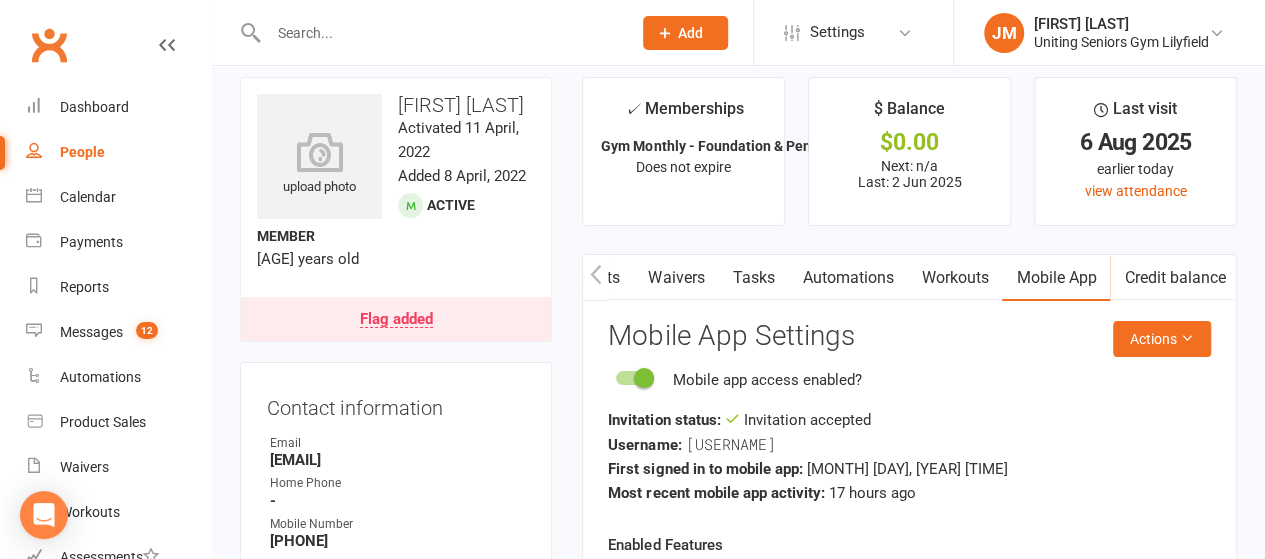 scroll, scrollTop: 0, scrollLeft: 0, axis: both 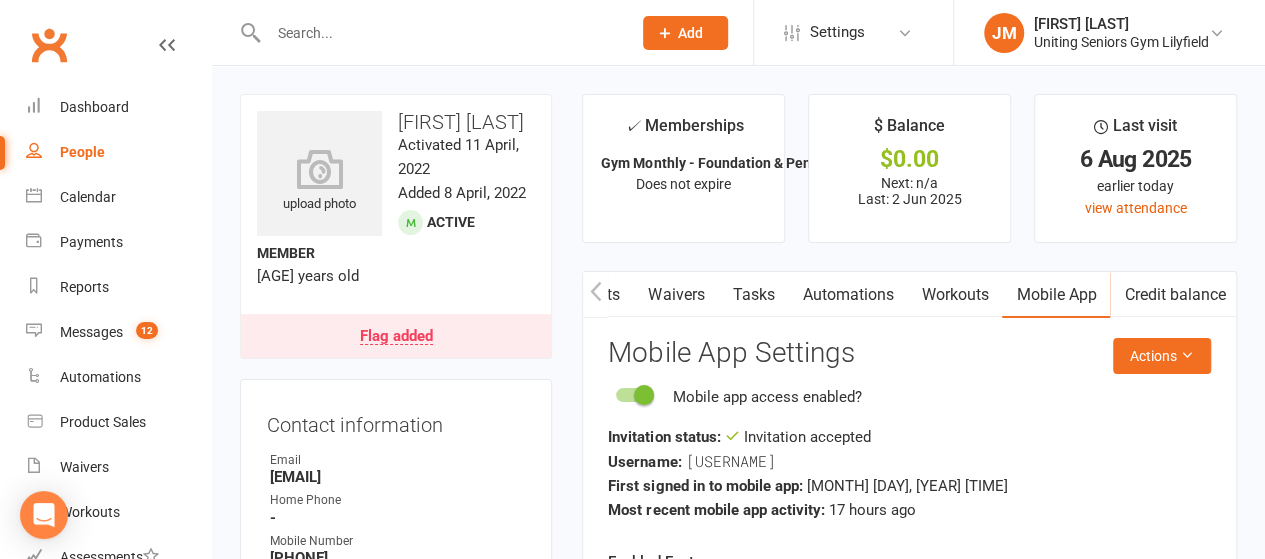 click at bounding box center (439, 33) 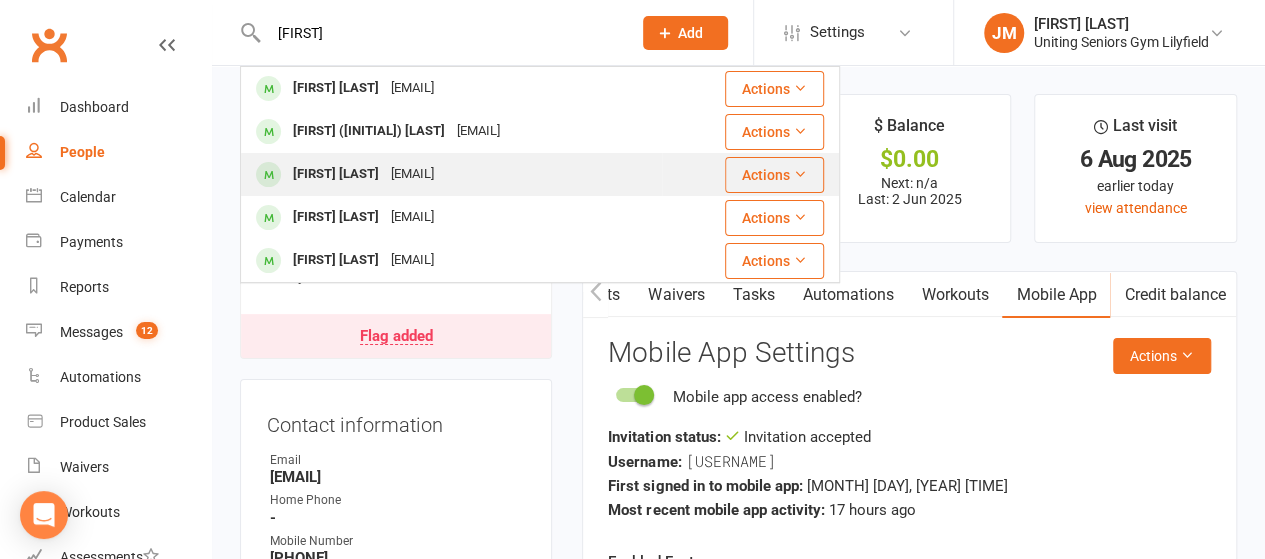 type on "[FIRST]" 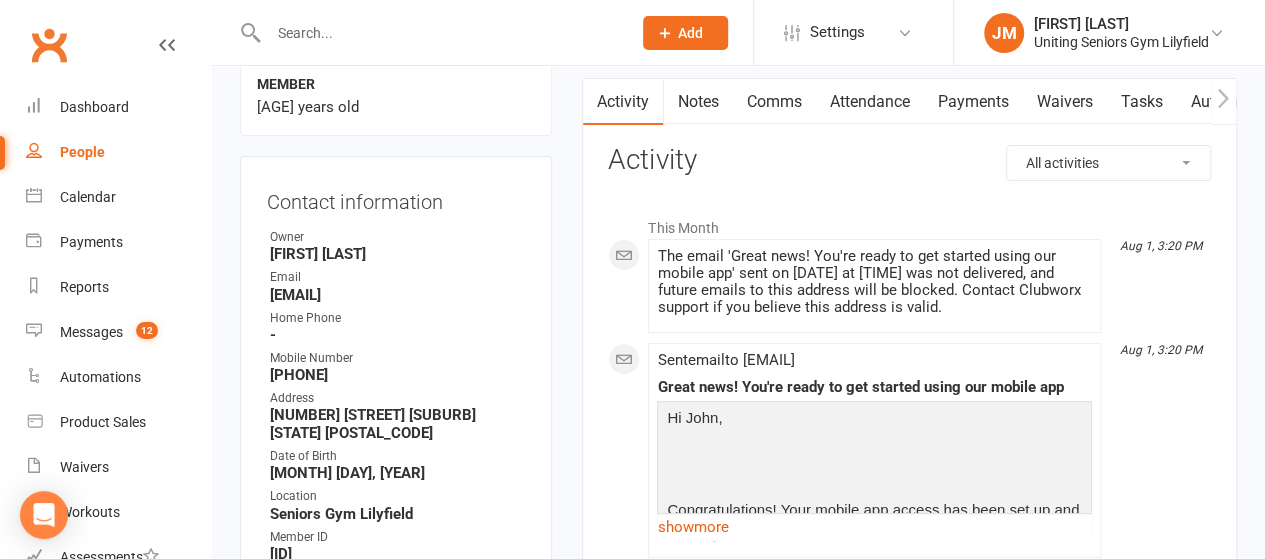scroll, scrollTop: 139, scrollLeft: 0, axis: vertical 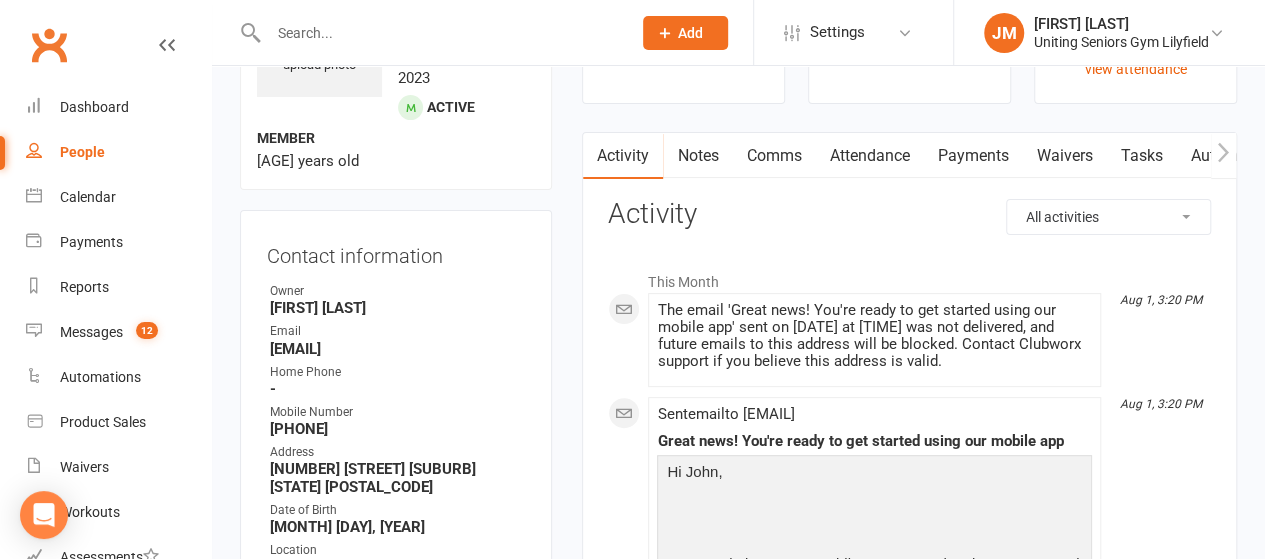 click at bounding box center (439, 33) 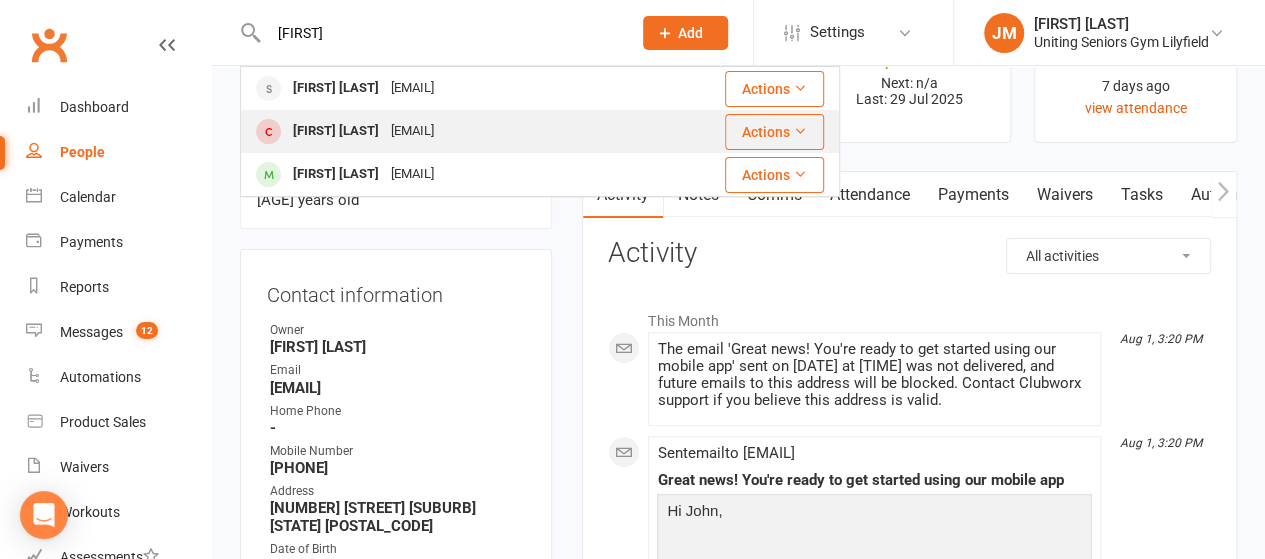 scroll, scrollTop: 97, scrollLeft: 0, axis: vertical 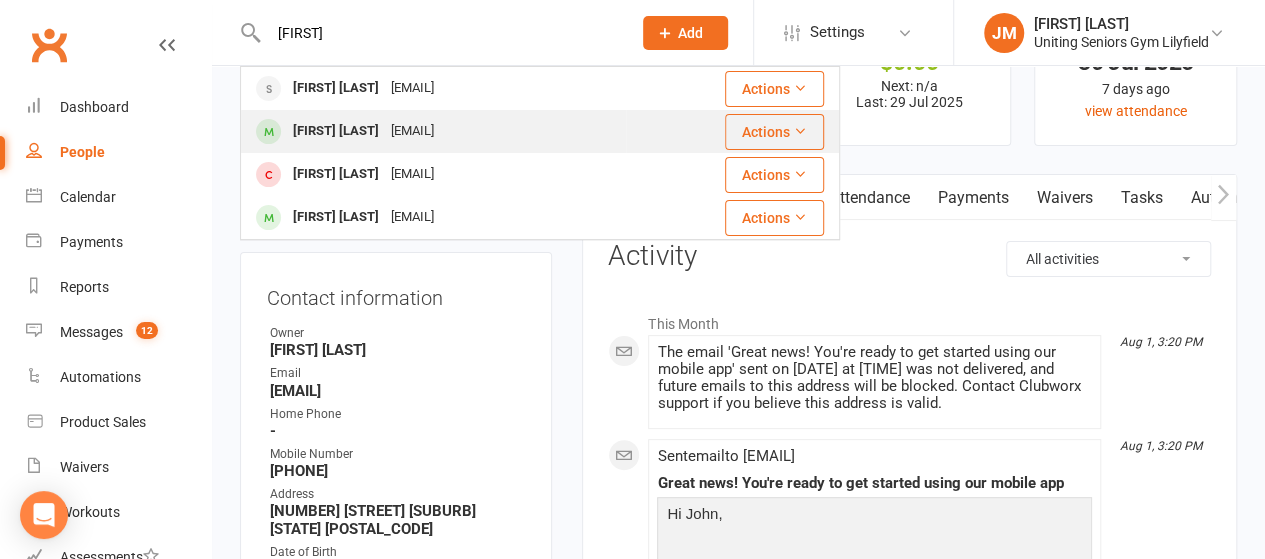 type on "[FIRST]" 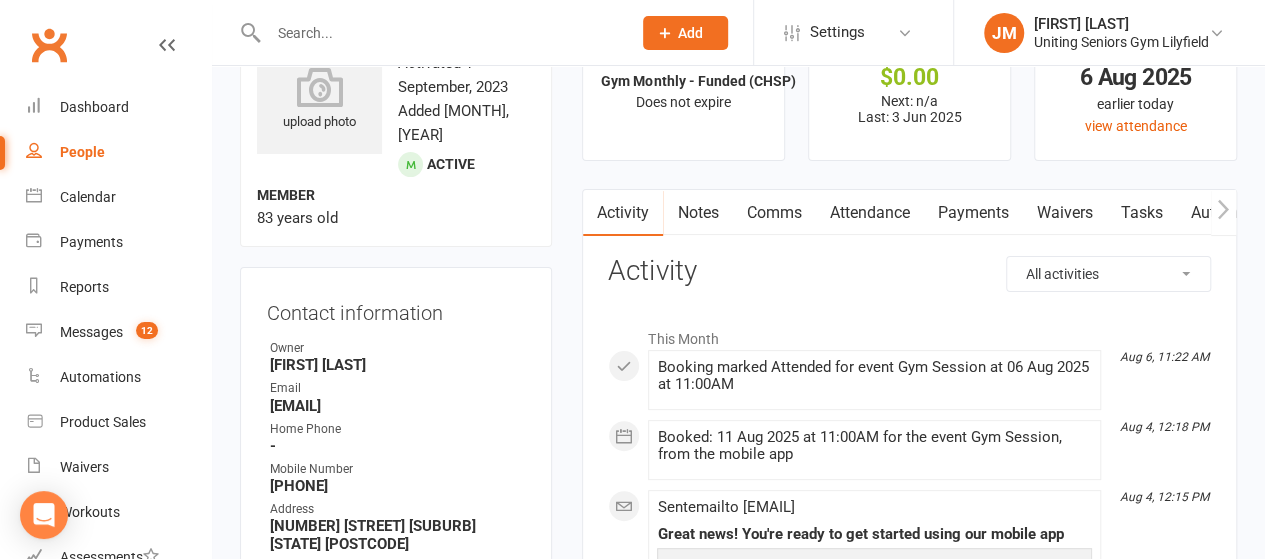 scroll, scrollTop: 0, scrollLeft: 0, axis: both 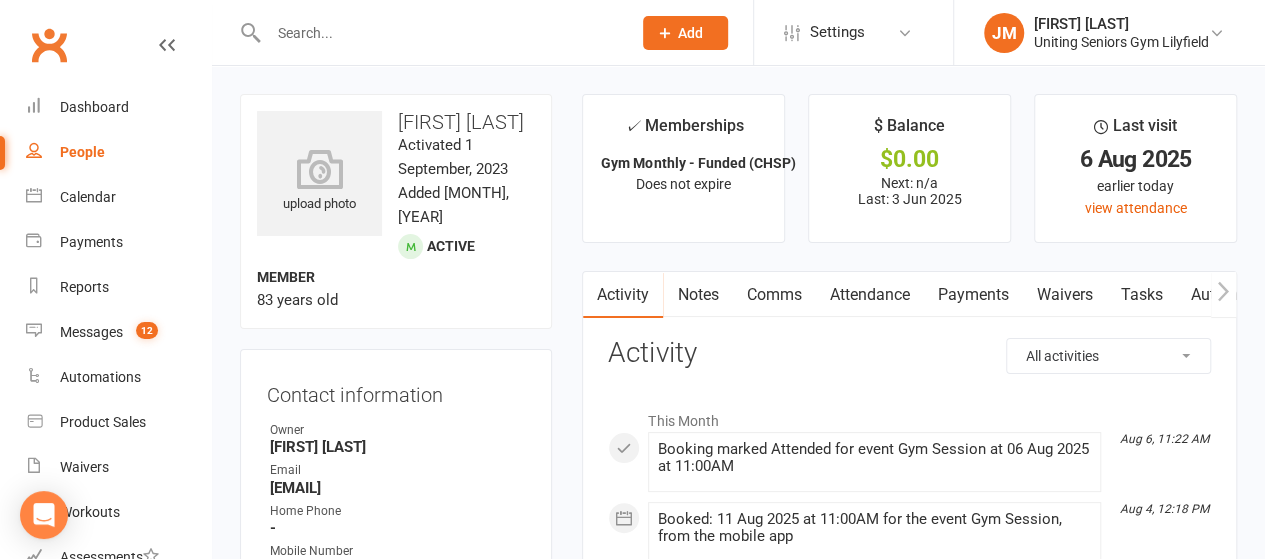 click 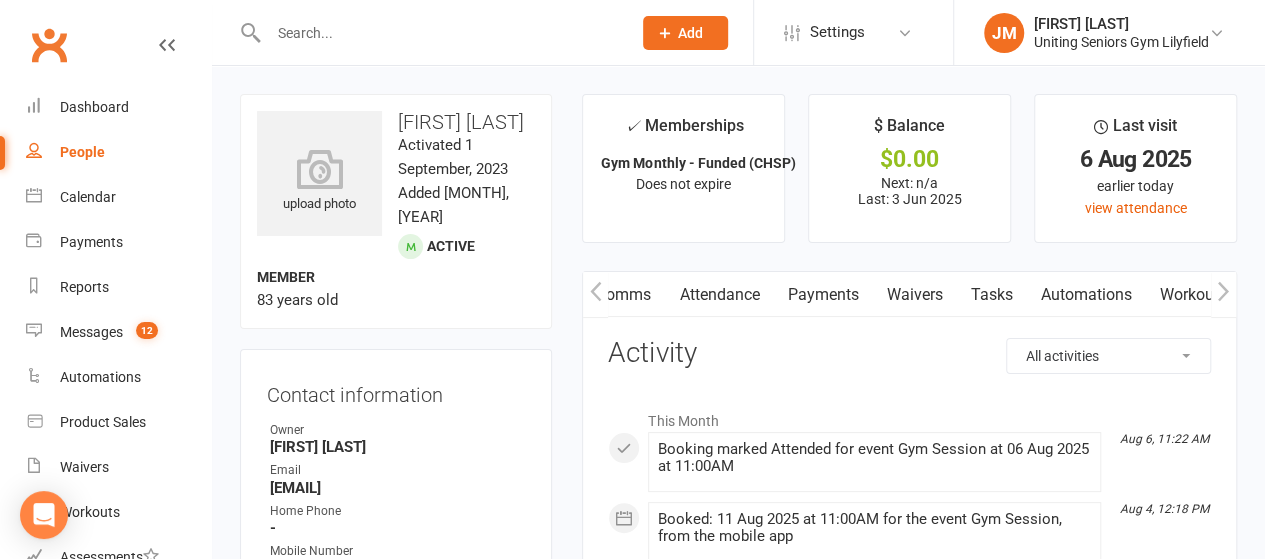 click 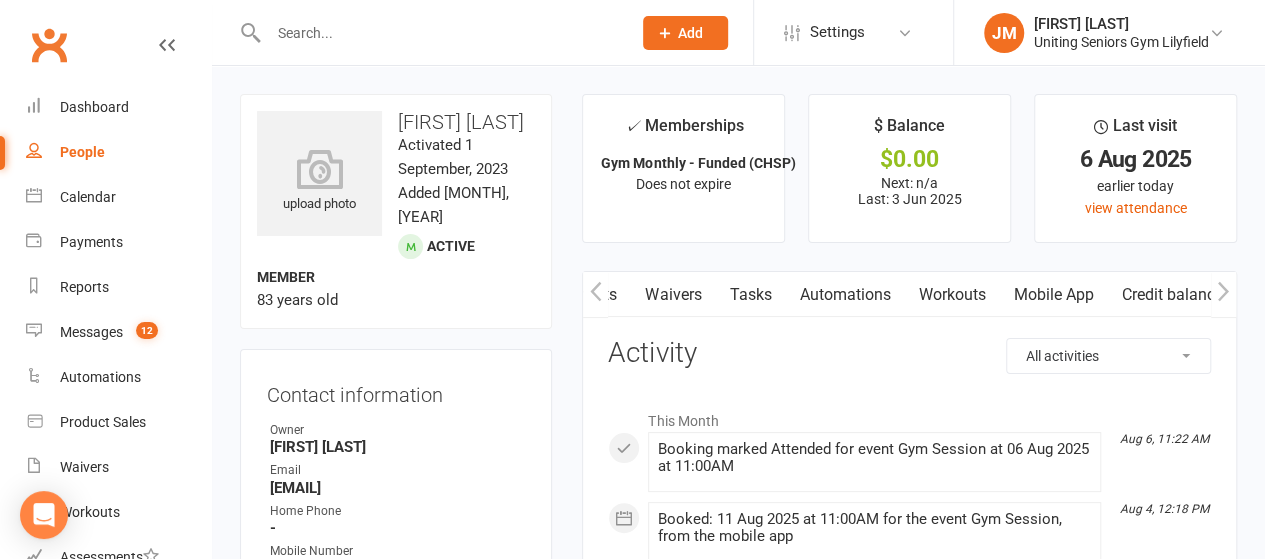 click on "Mobile App" at bounding box center [1053, 295] 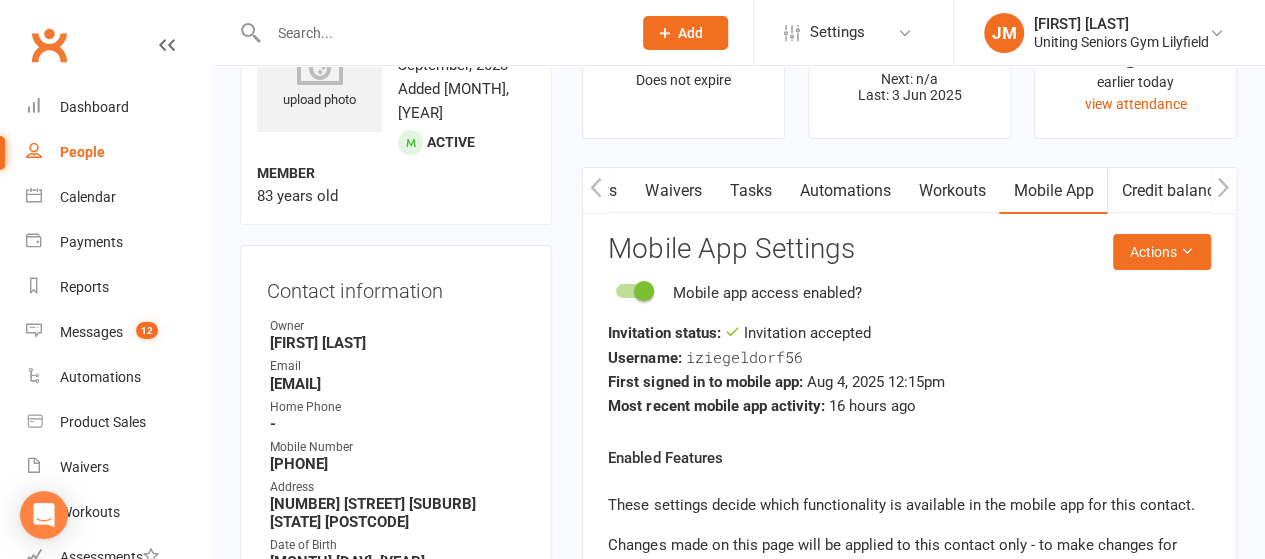 scroll, scrollTop: 102, scrollLeft: 0, axis: vertical 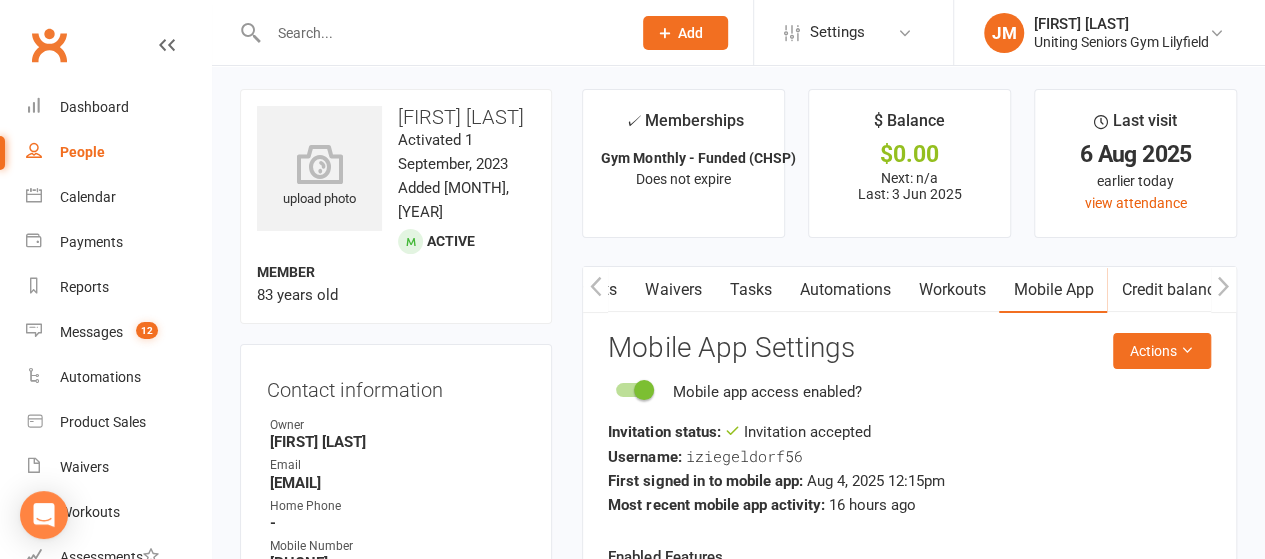 click at bounding box center (439, 33) 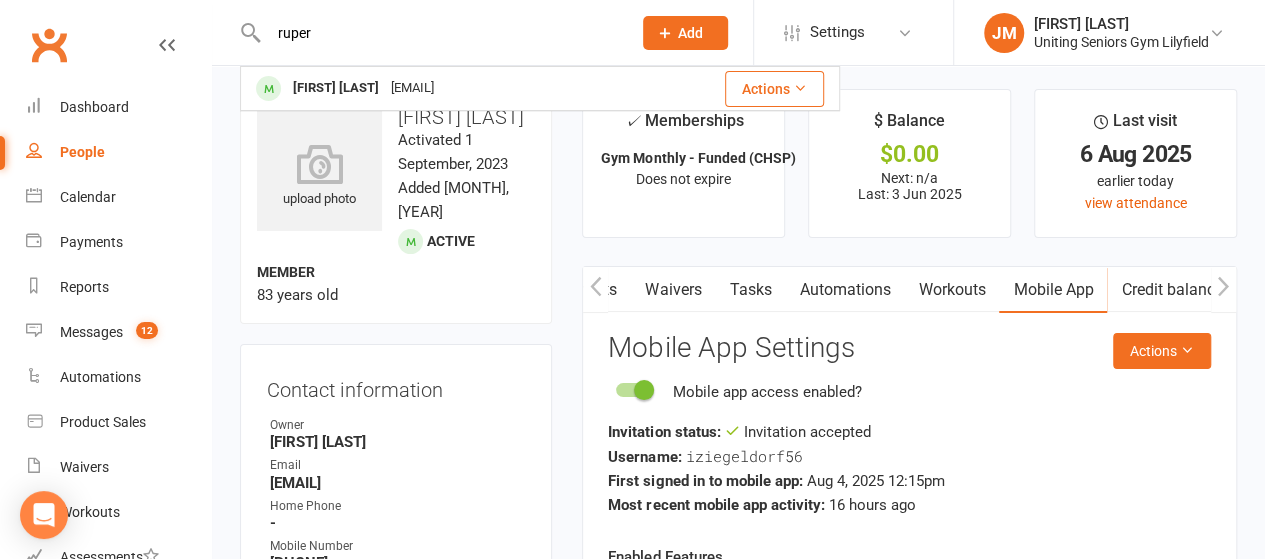 scroll, scrollTop: 0, scrollLeft: 0, axis: both 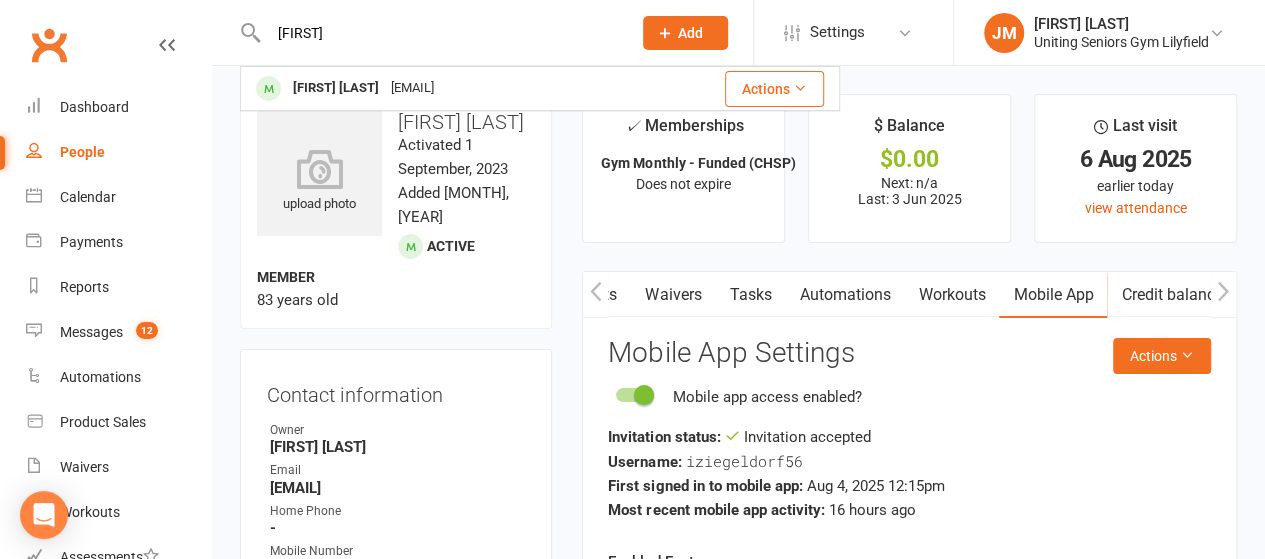 type on "[FIRST]" 